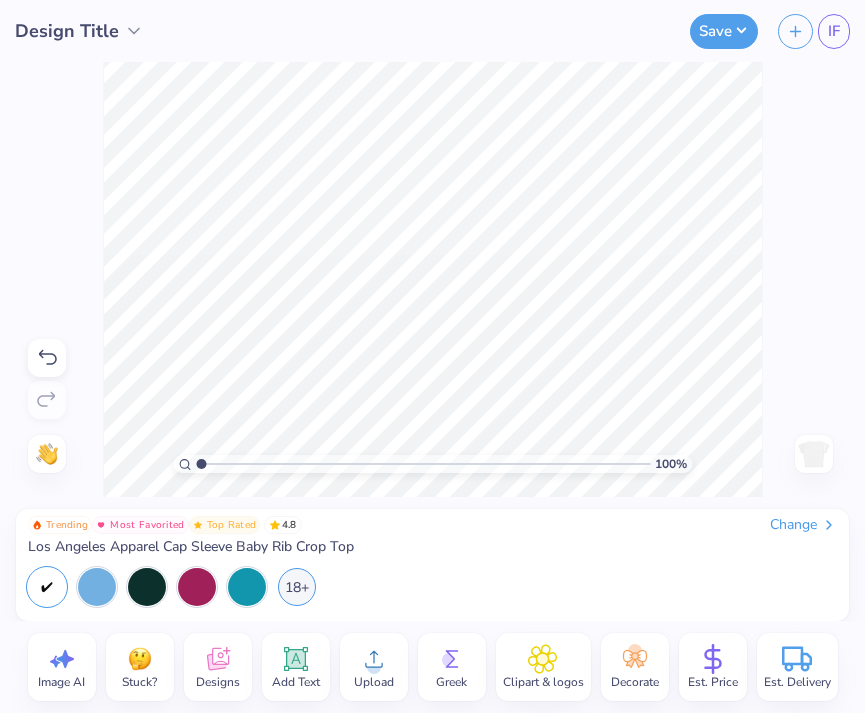 scroll, scrollTop: 0, scrollLeft: 0, axis: both 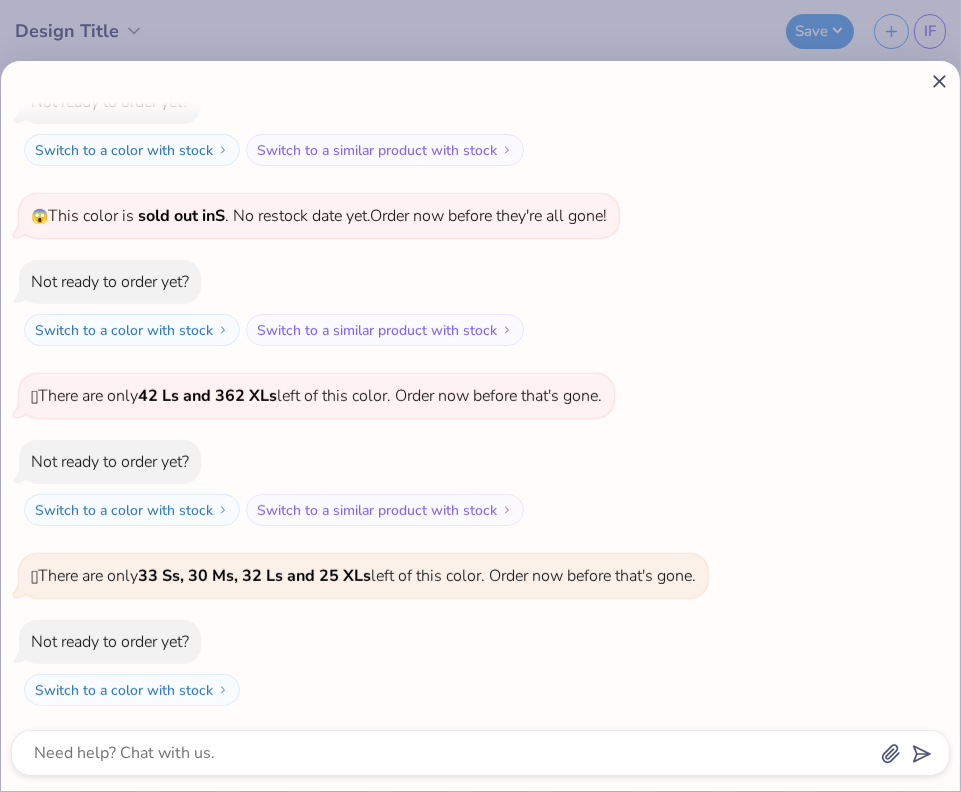 click 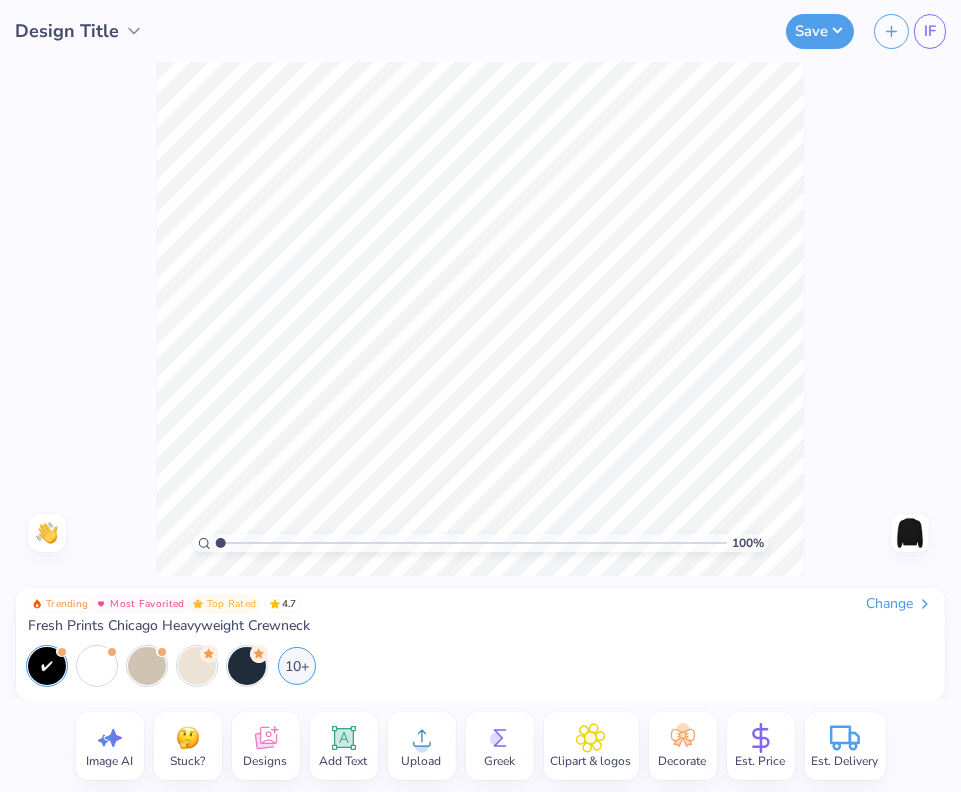 click on "Change" at bounding box center (899, 604) 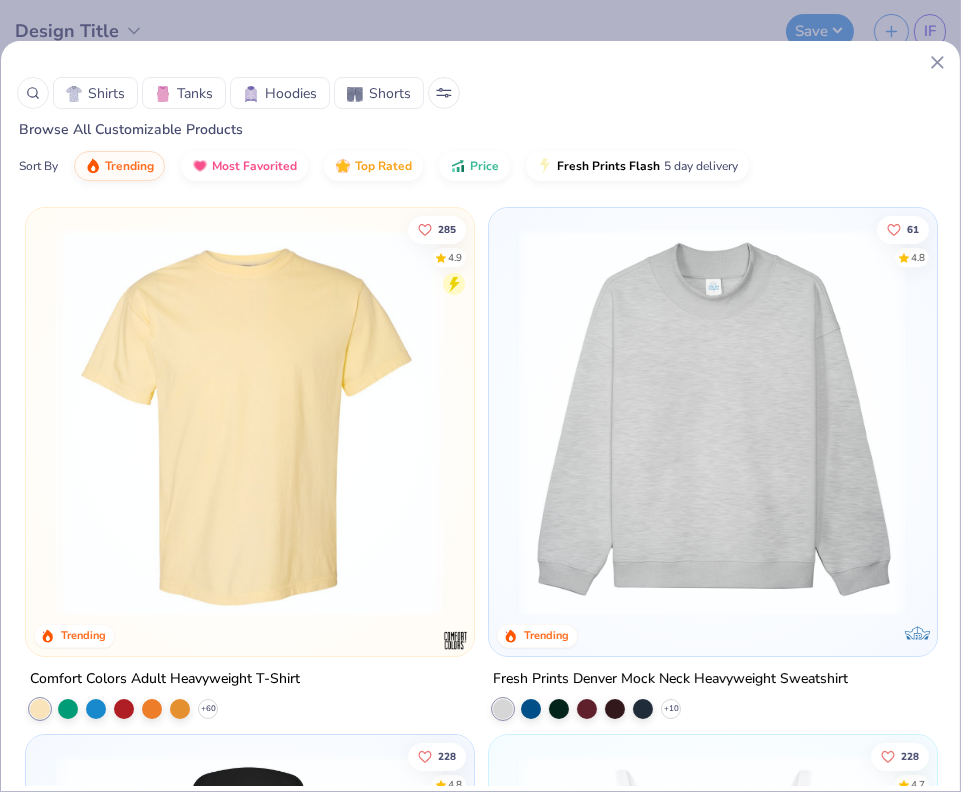 click on "Shirts" at bounding box center [106, 93] 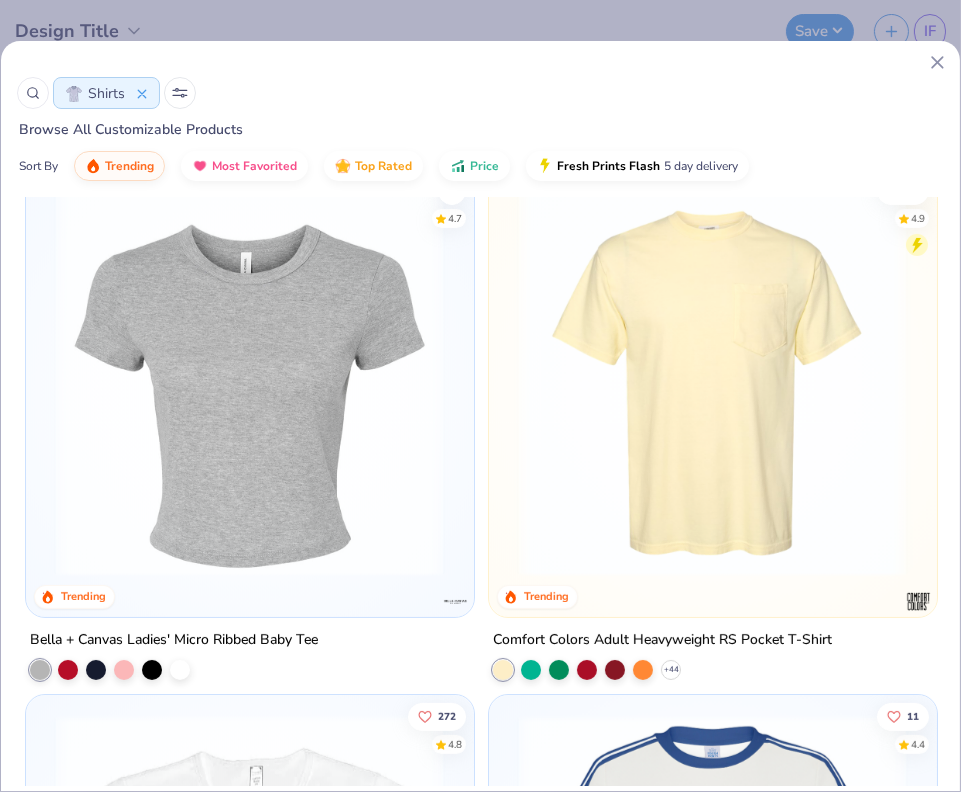 scroll, scrollTop: 567, scrollLeft: 0, axis: vertical 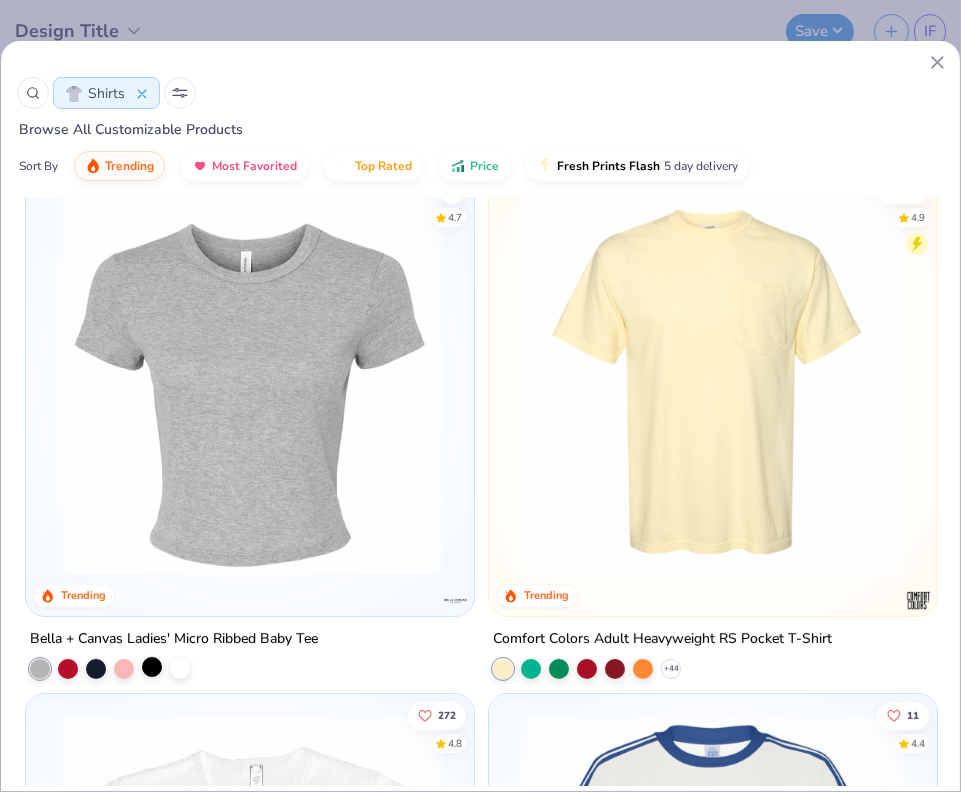 click at bounding box center (152, 666) 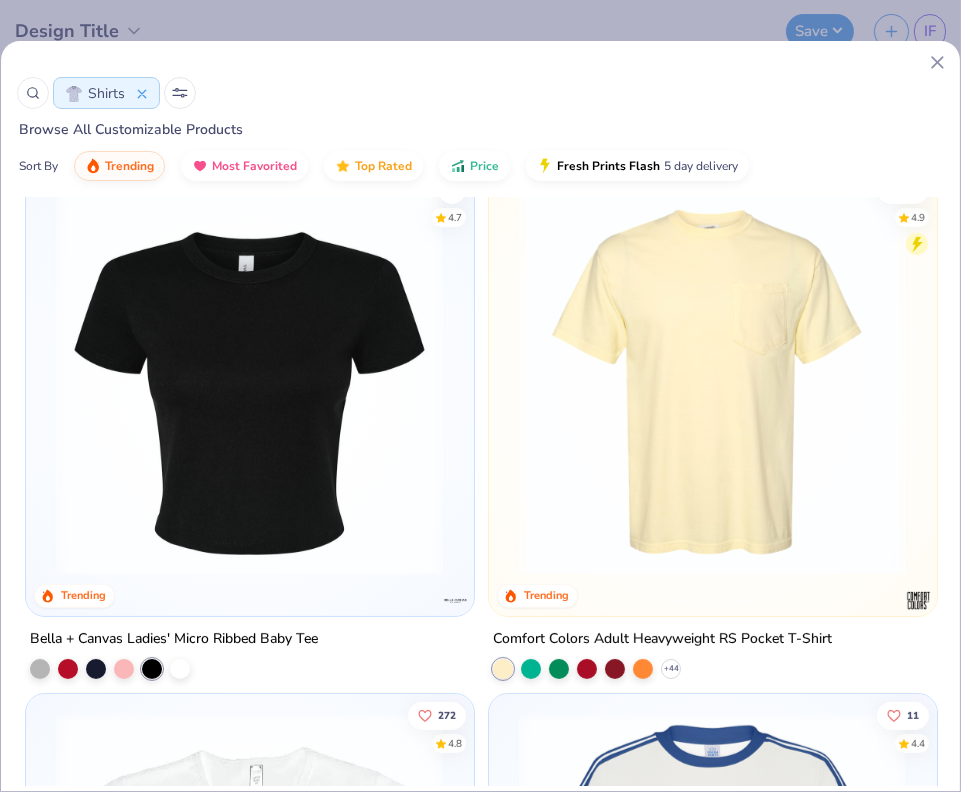 click at bounding box center [-159, 382] 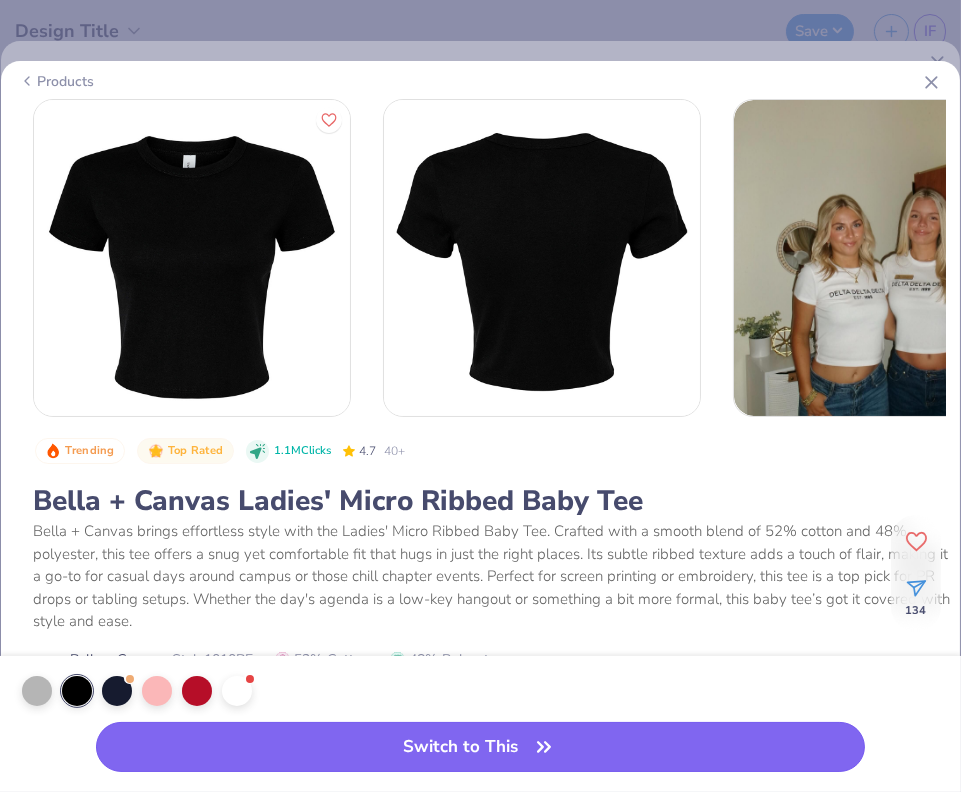 click on "Switch to This" at bounding box center (480, 747) 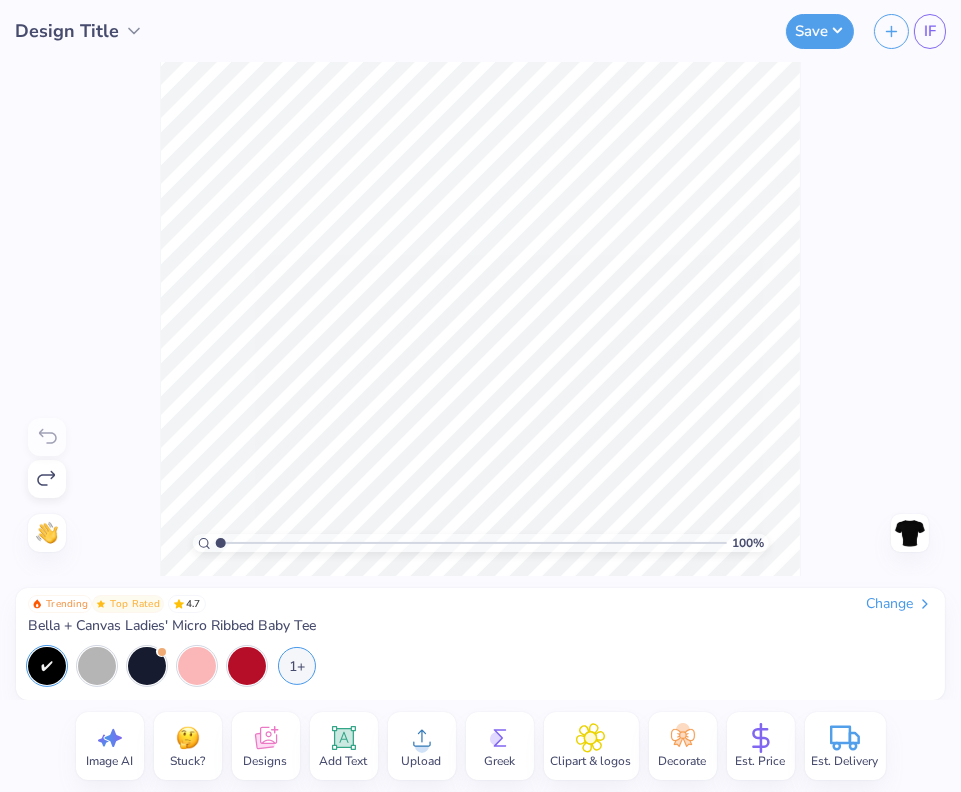 click on "100  % Need help?  Chat with us. Back" at bounding box center [480, 319] 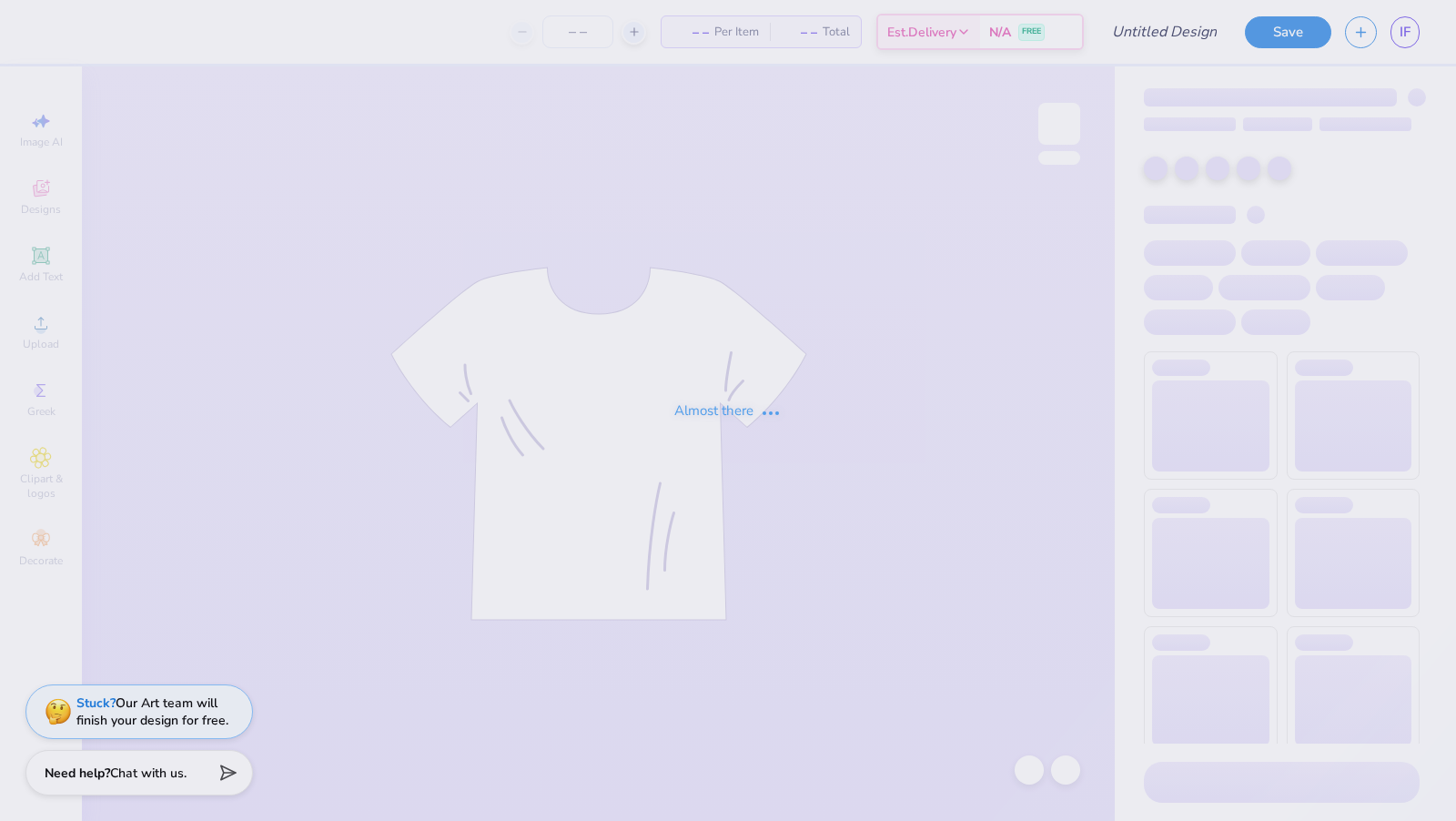 scroll, scrollTop: 0, scrollLeft: 0, axis: both 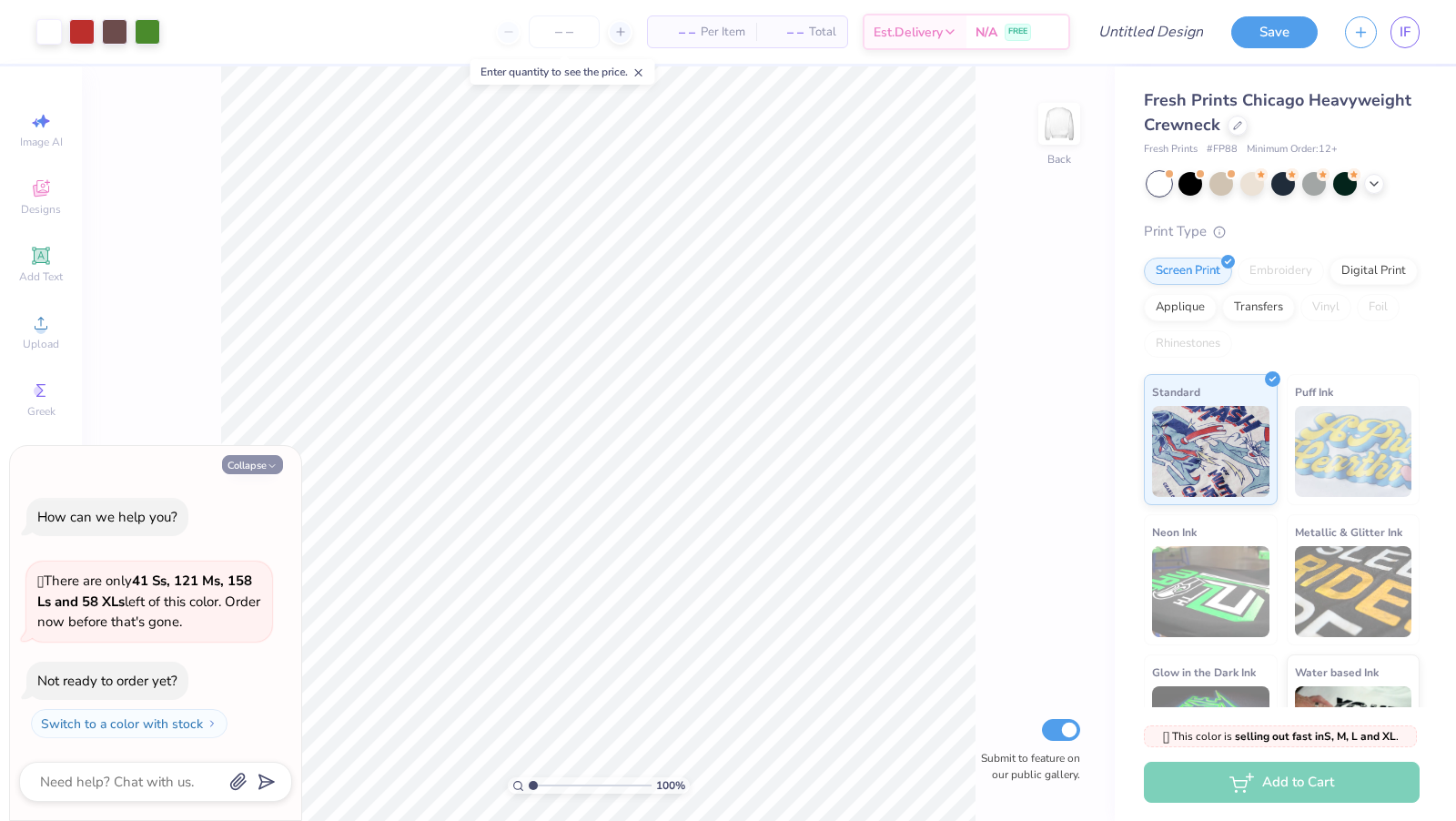click on "Collapse" at bounding box center [252, 464] 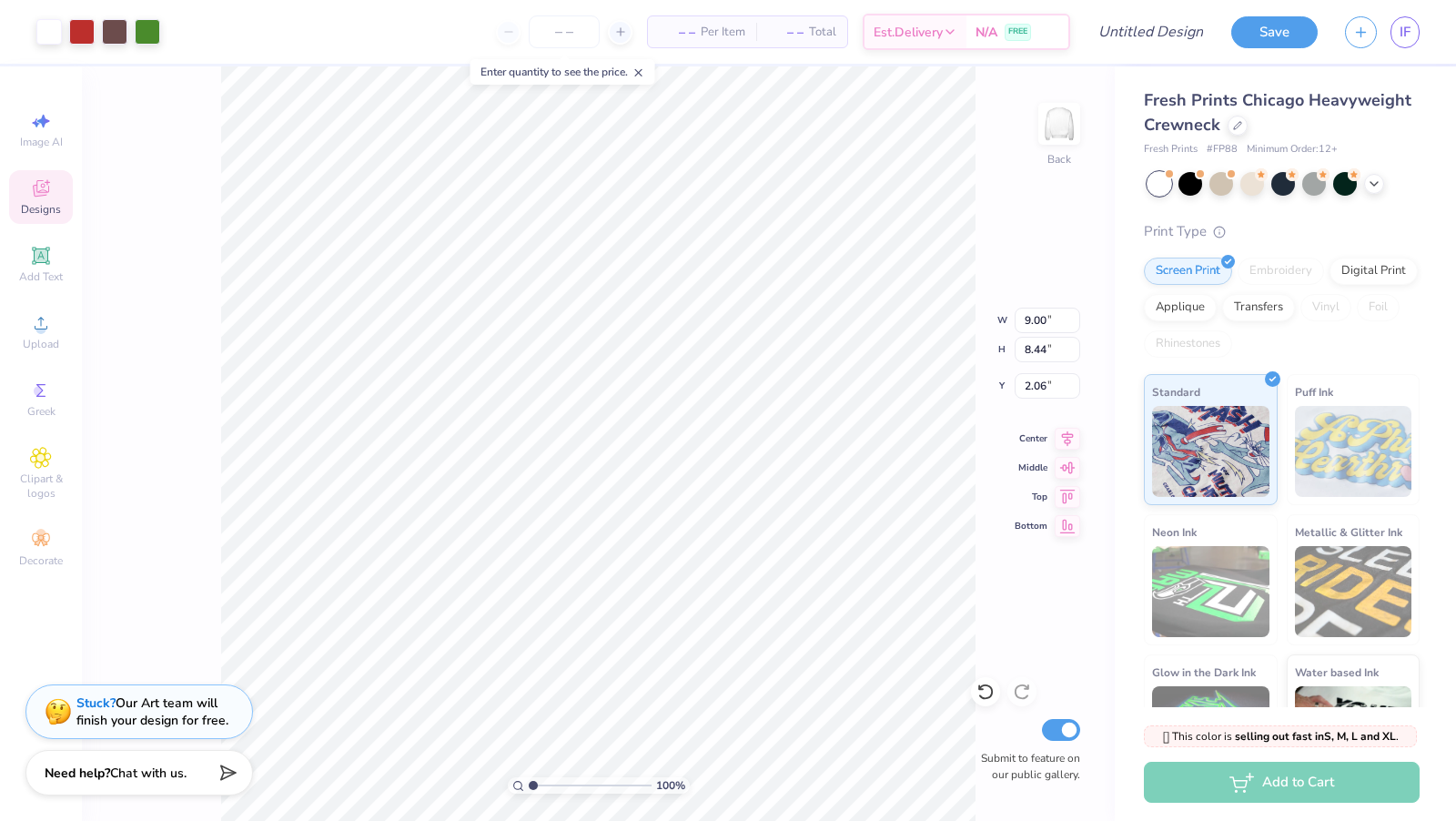 type on "2.06" 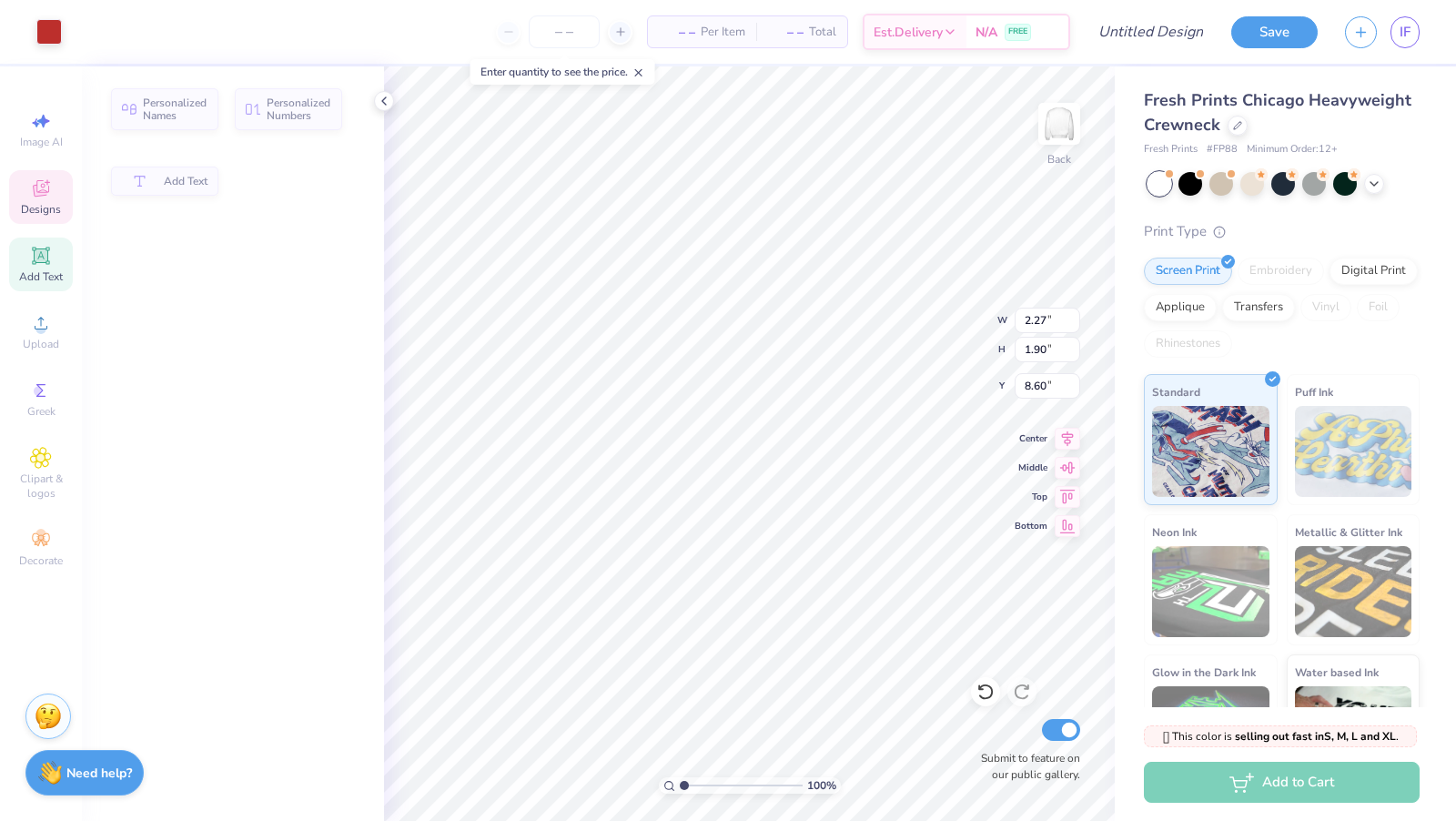 type on "2.27" 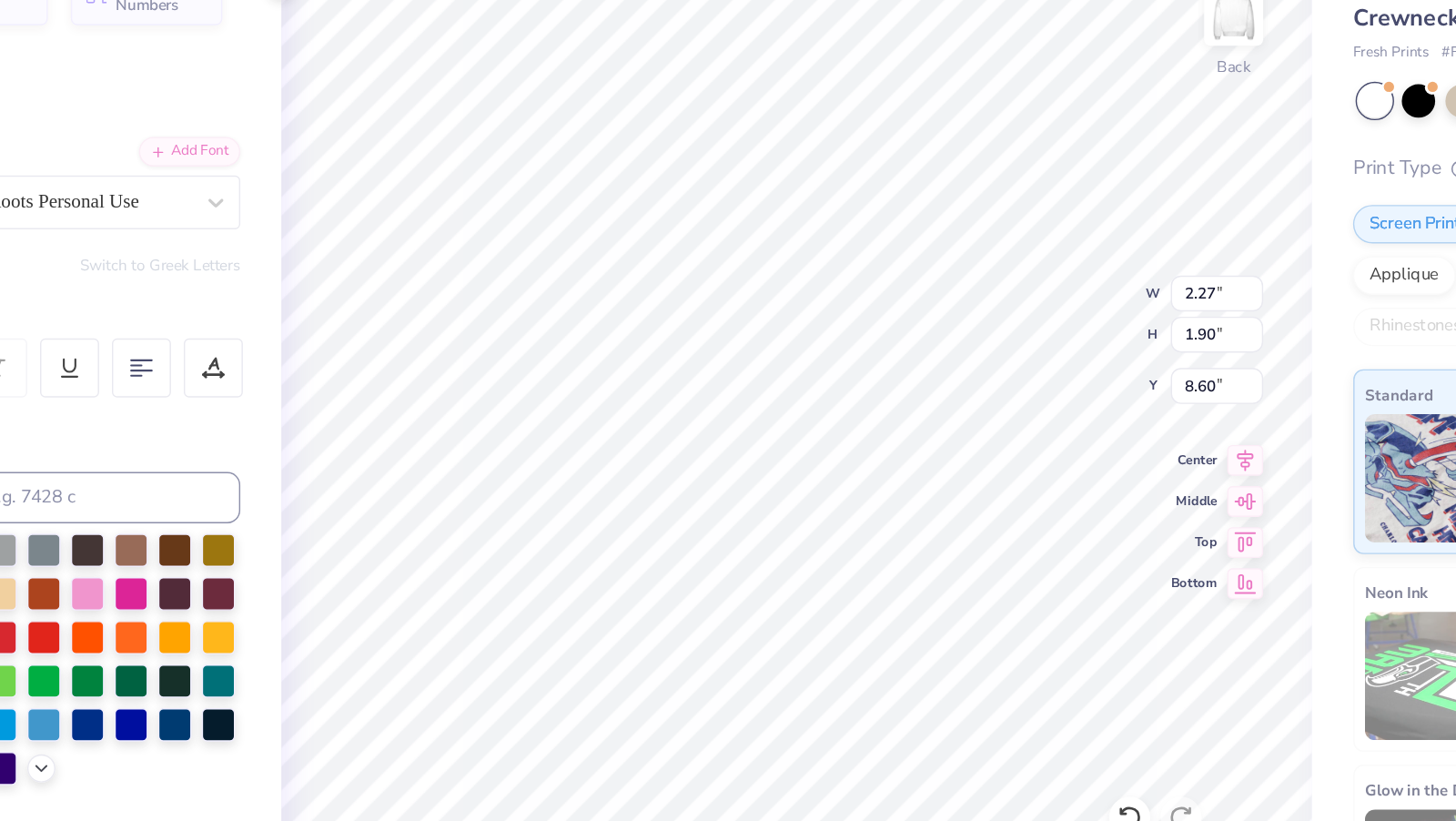 scroll, scrollTop: 0, scrollLeft: 0, axis: both 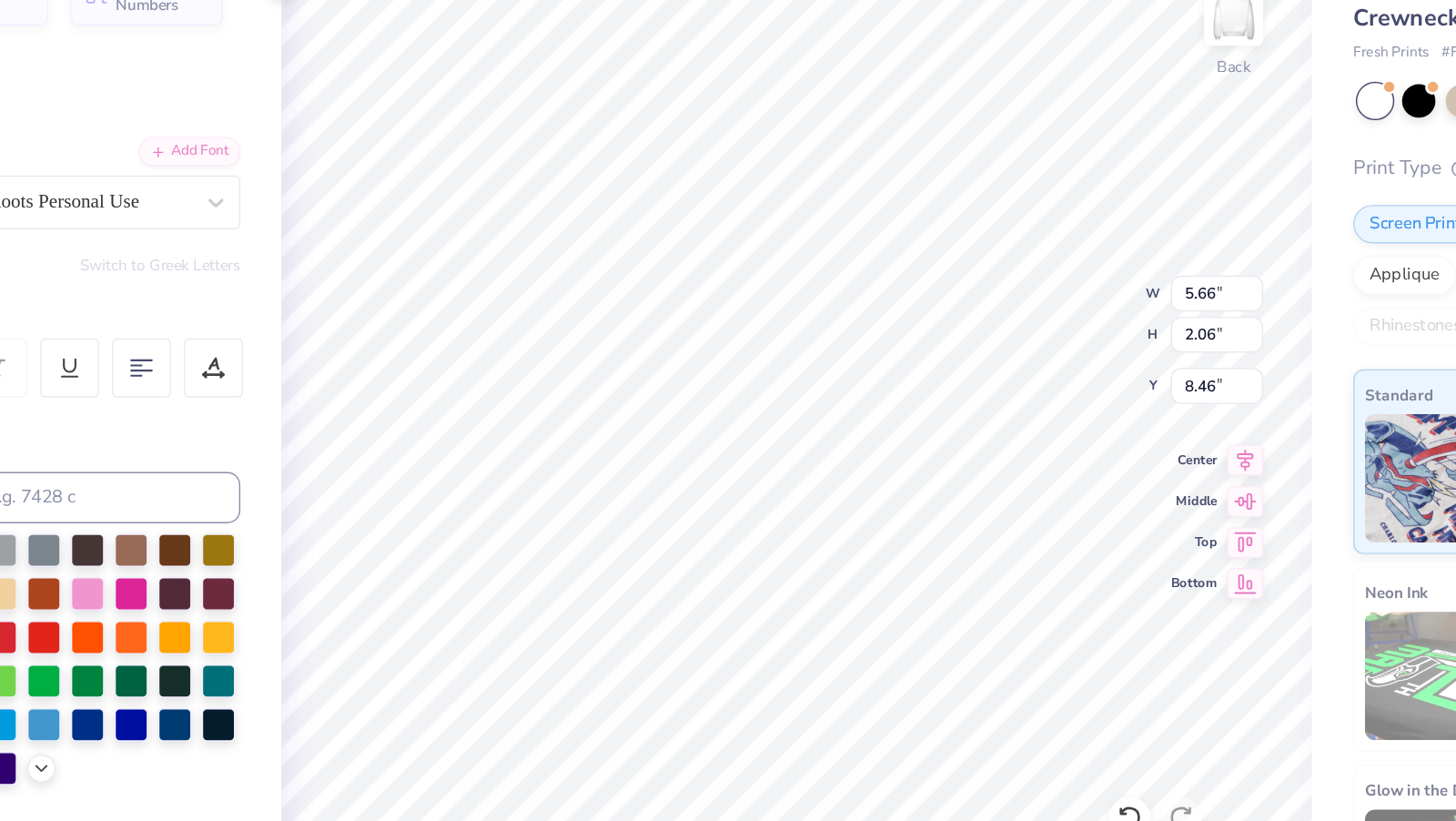 type on "8.71" 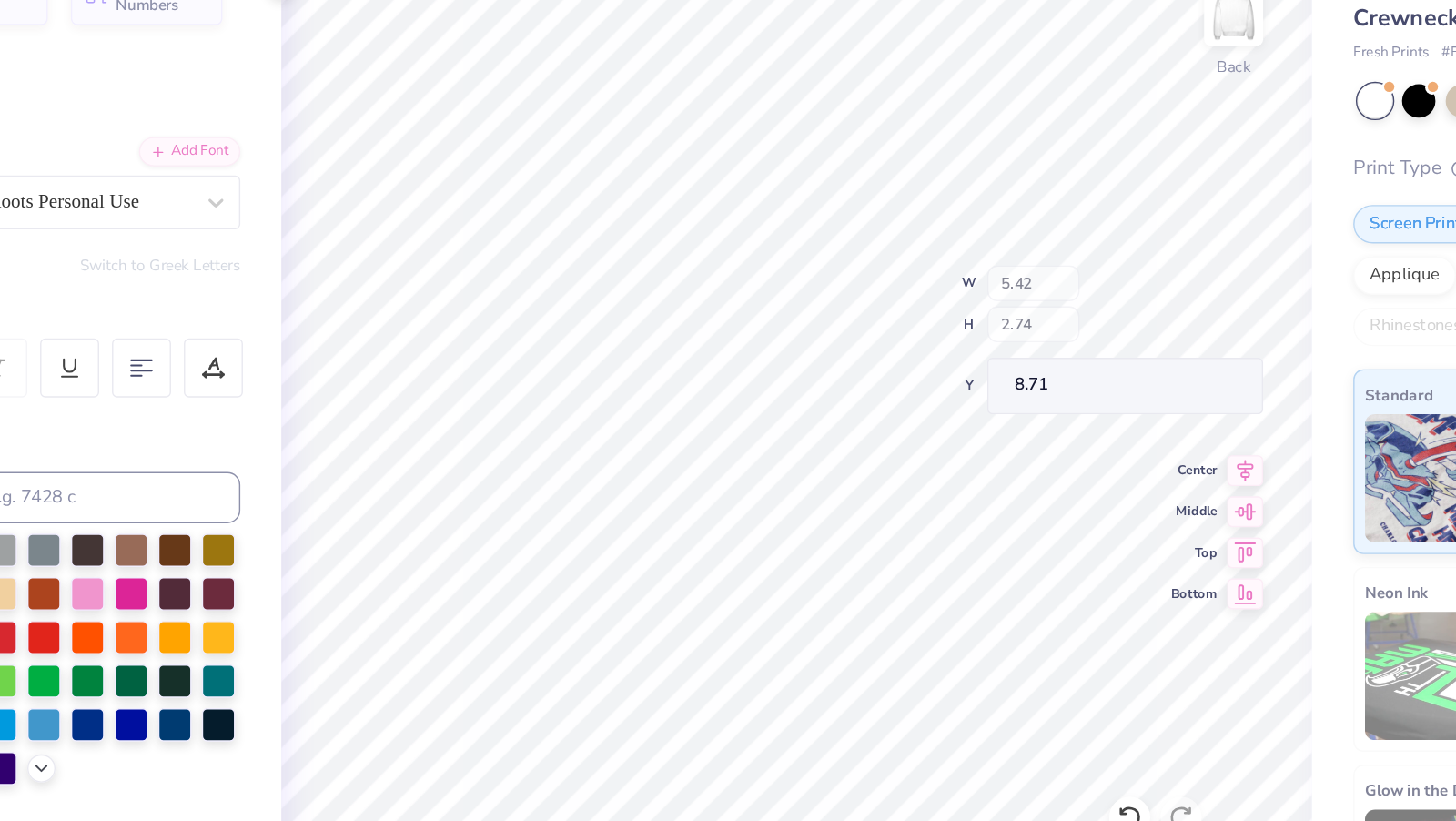 type on "5.42" 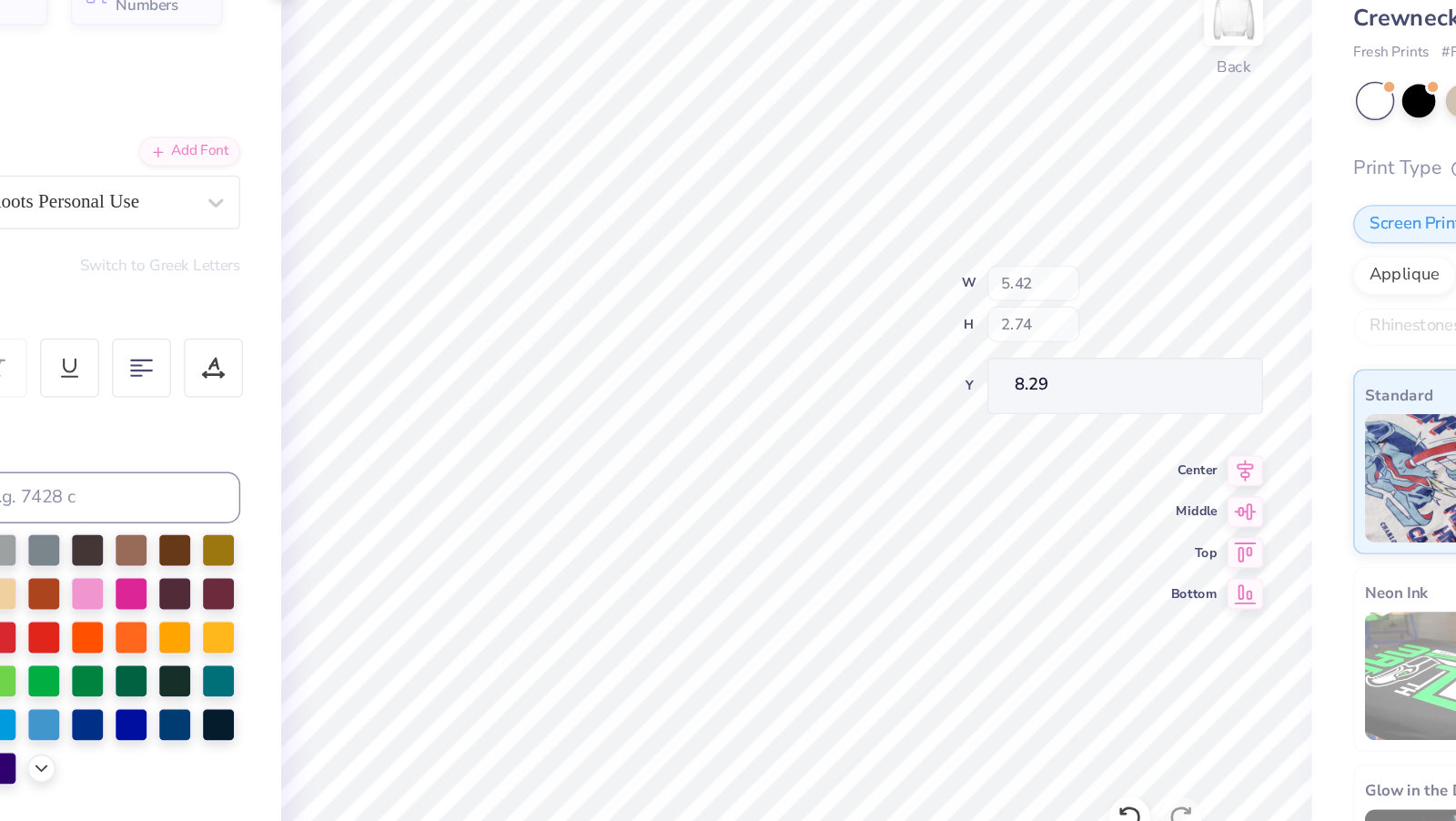 type on "8.29" 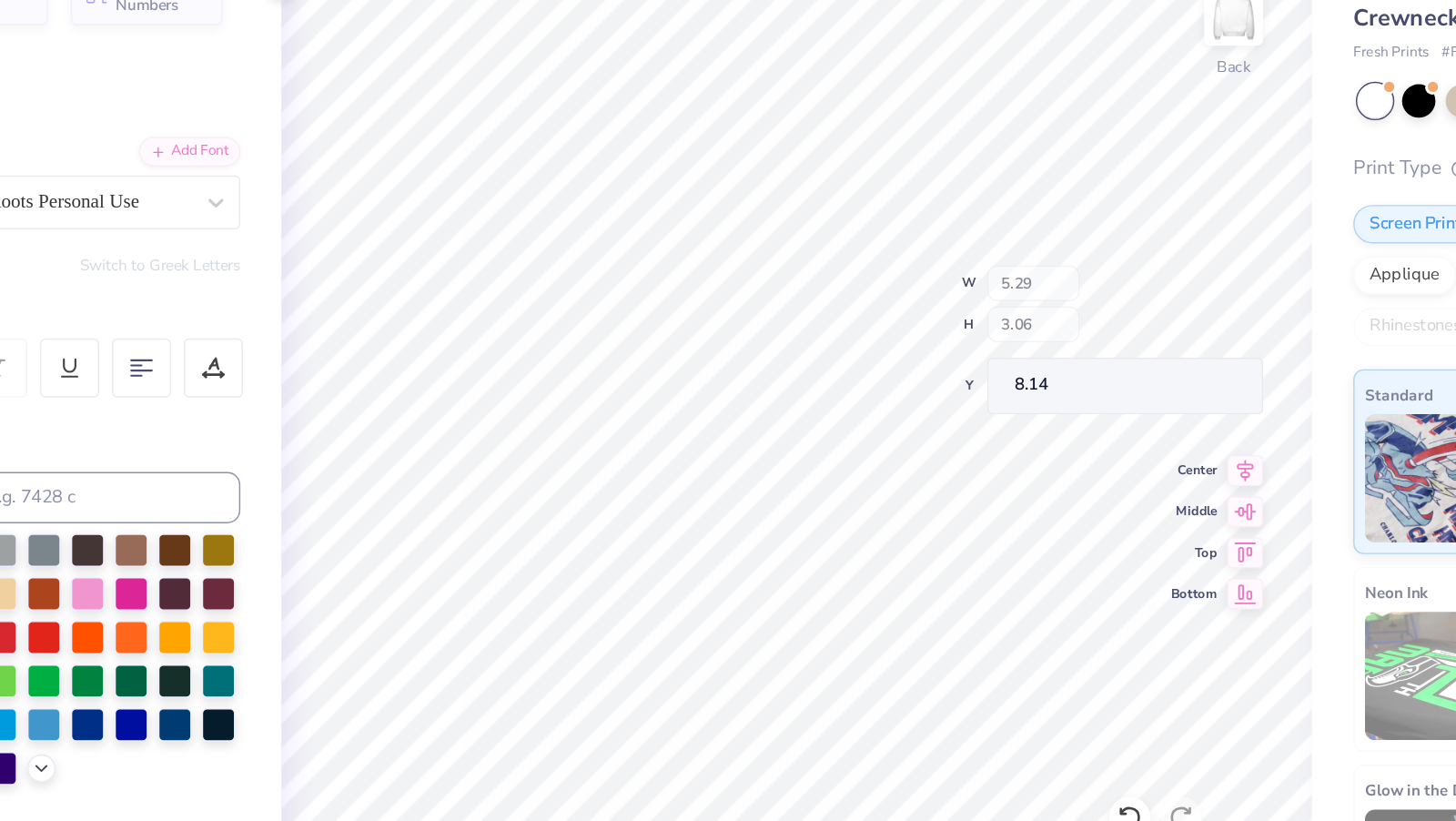 type on "5.29" 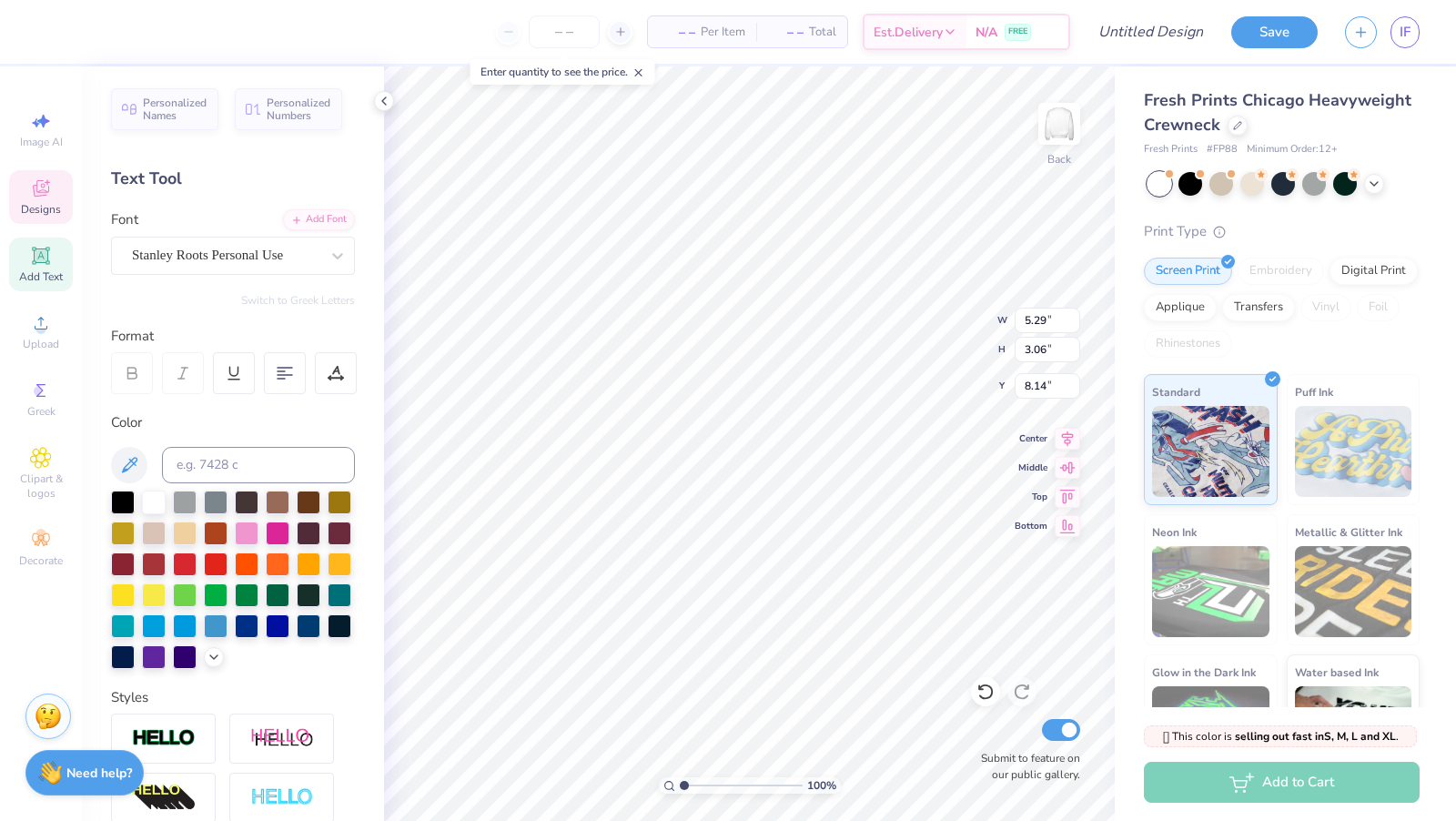 scroll, scrollTop: 0, scrollLeft: 0, axis: both 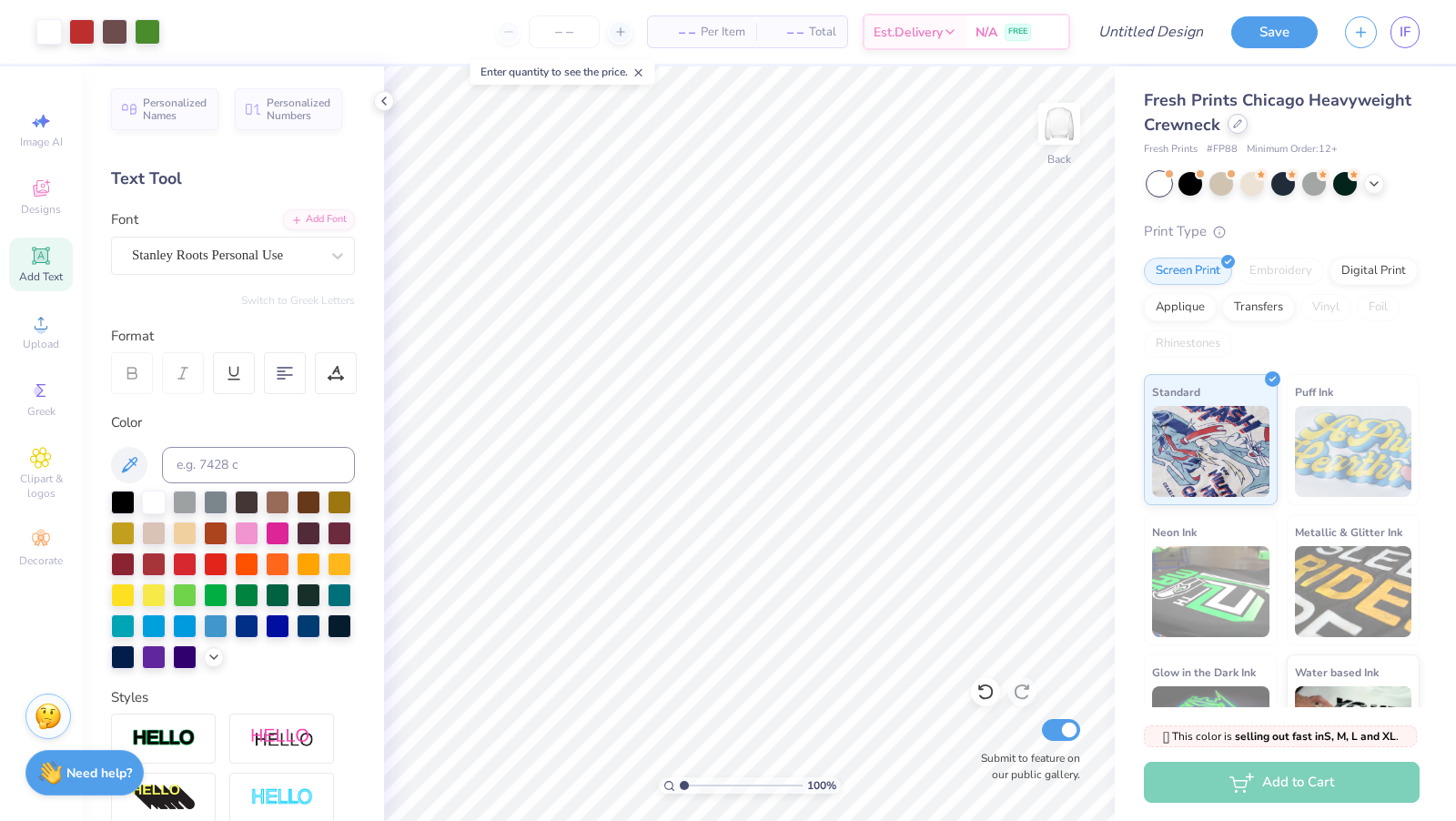 click at bounding box center (1238, 124) 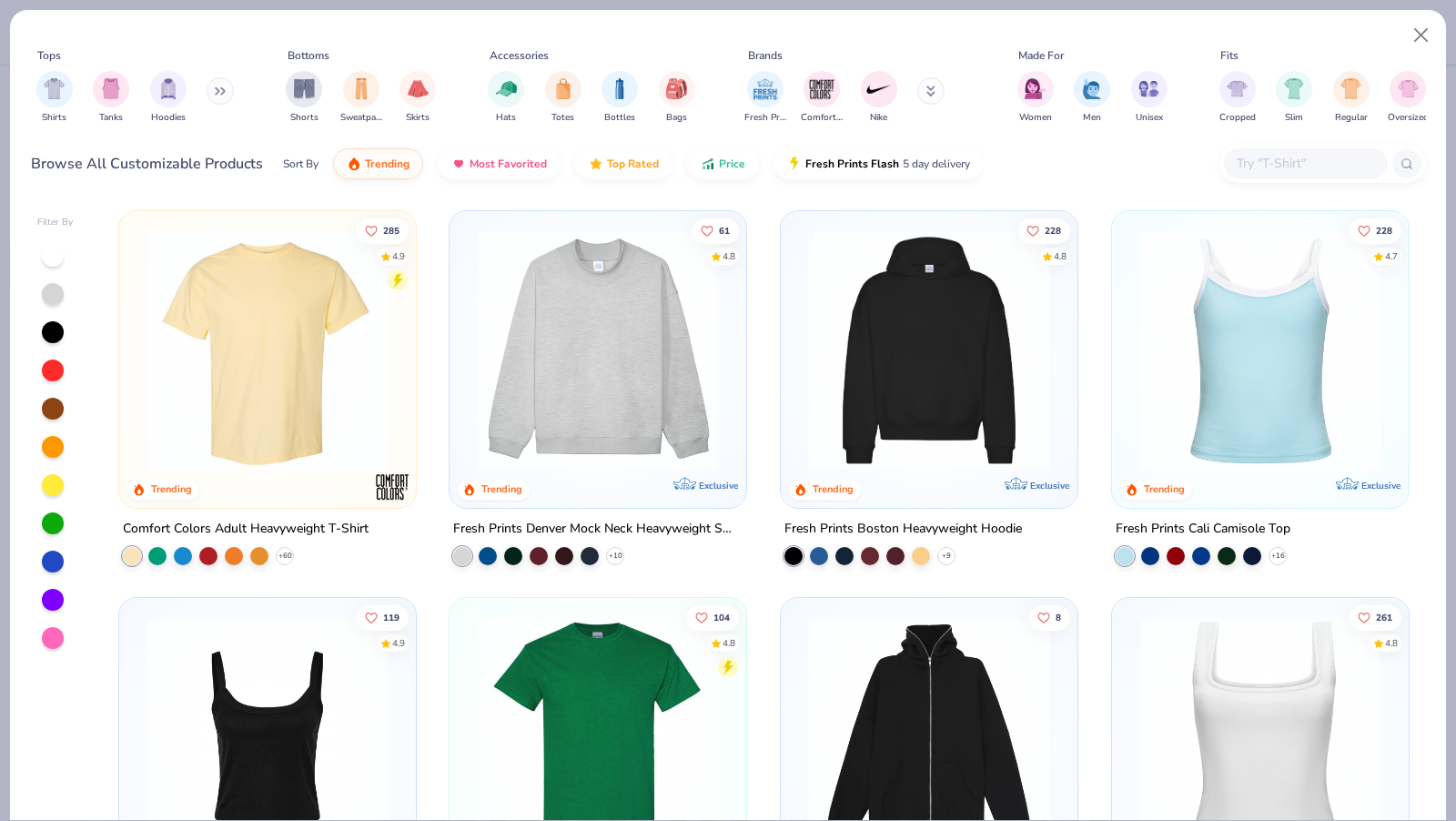 click 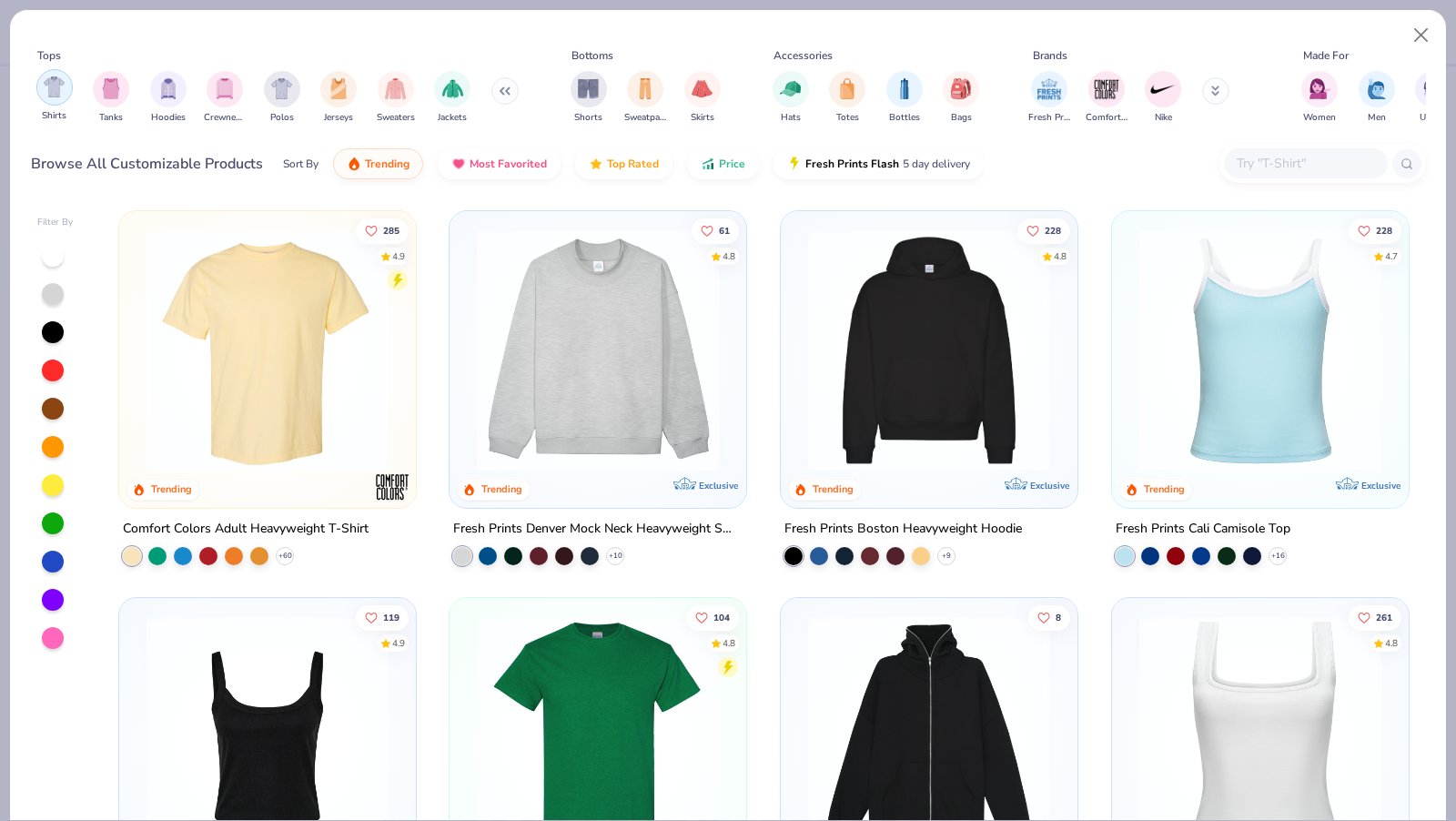 click at bounding box center [54, 86] 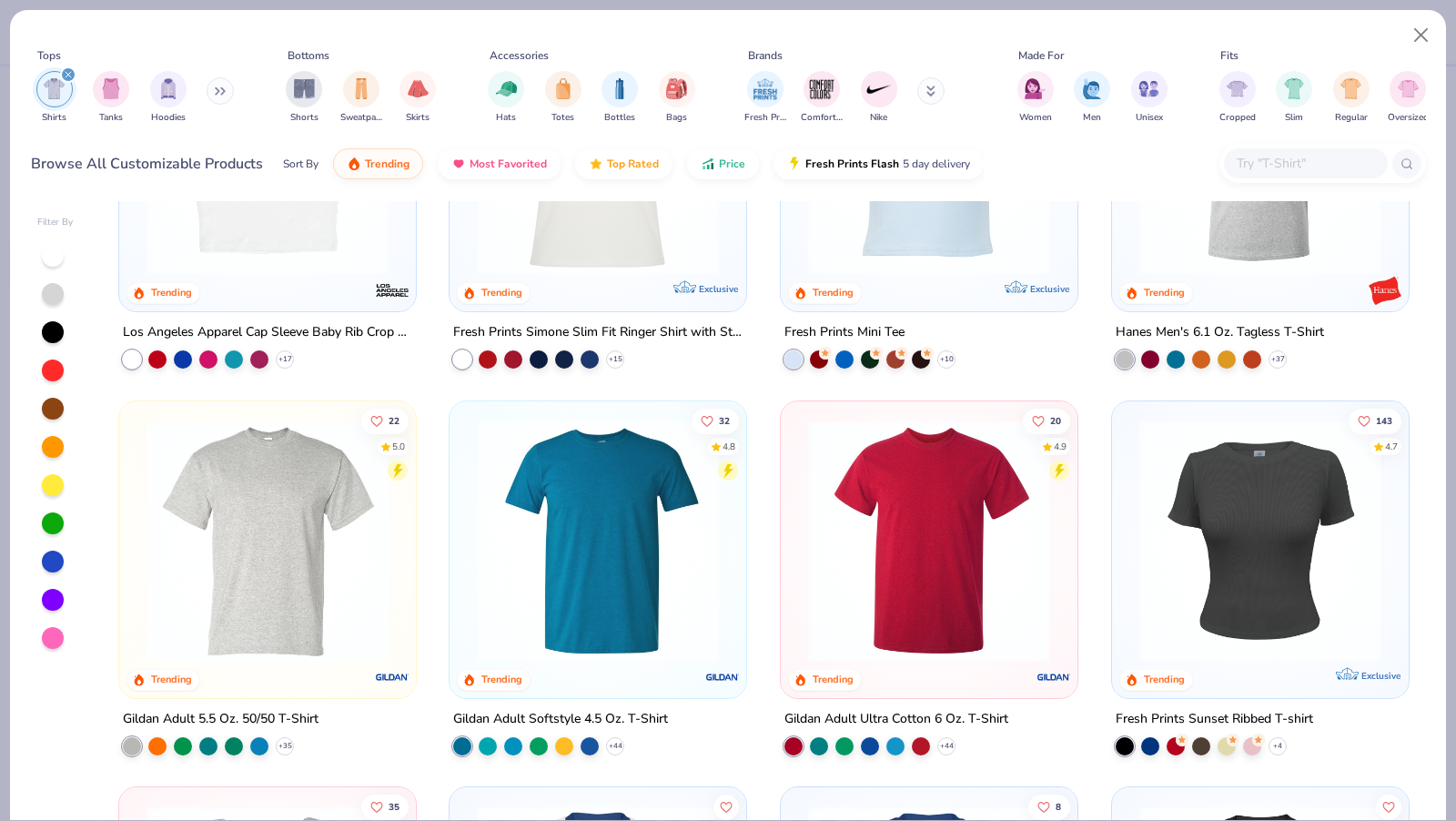 scroll, scrollTop: 932, scrollLeft: 0, axis: vertical 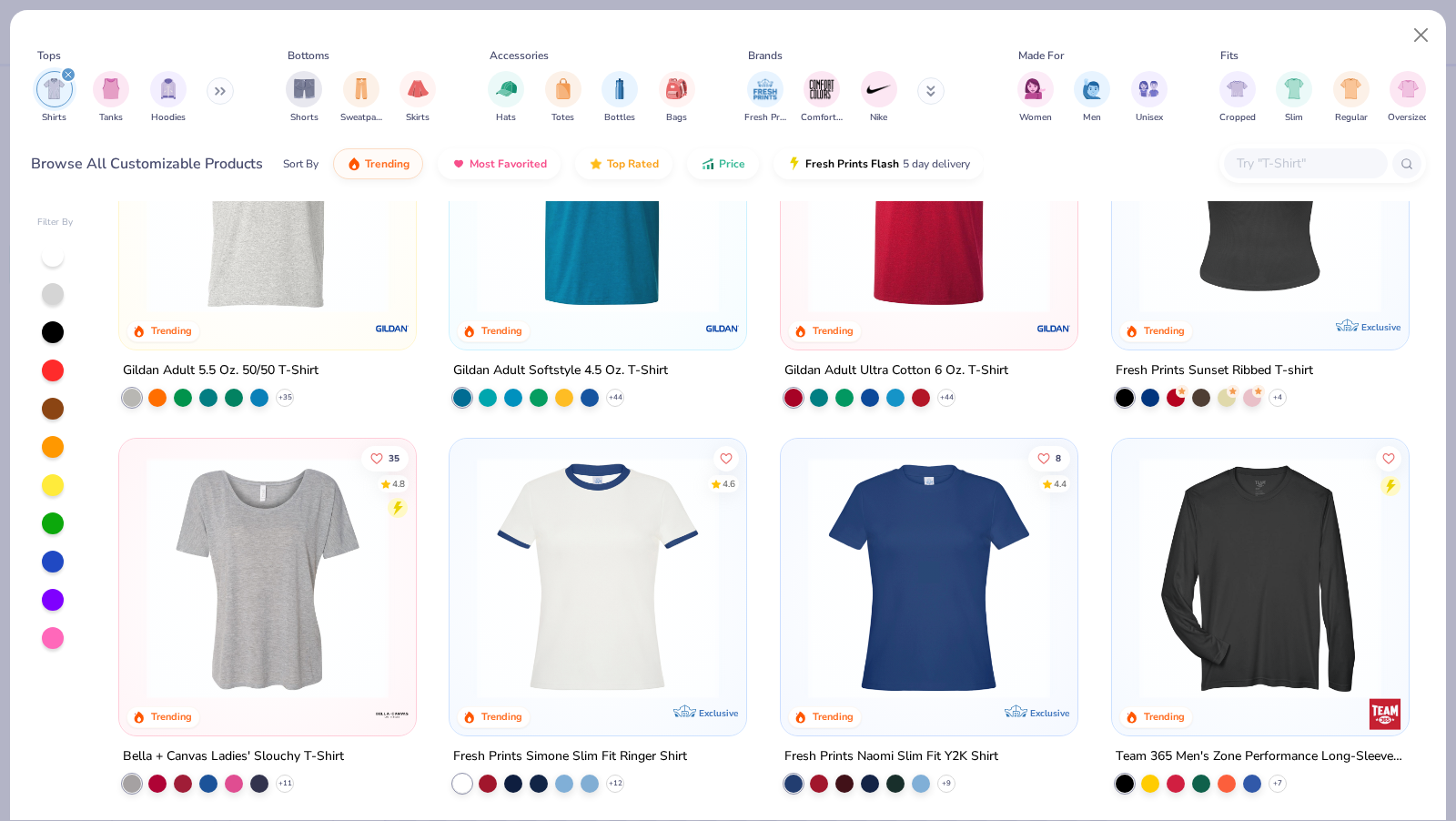 click at bounding box center (1260, 191) 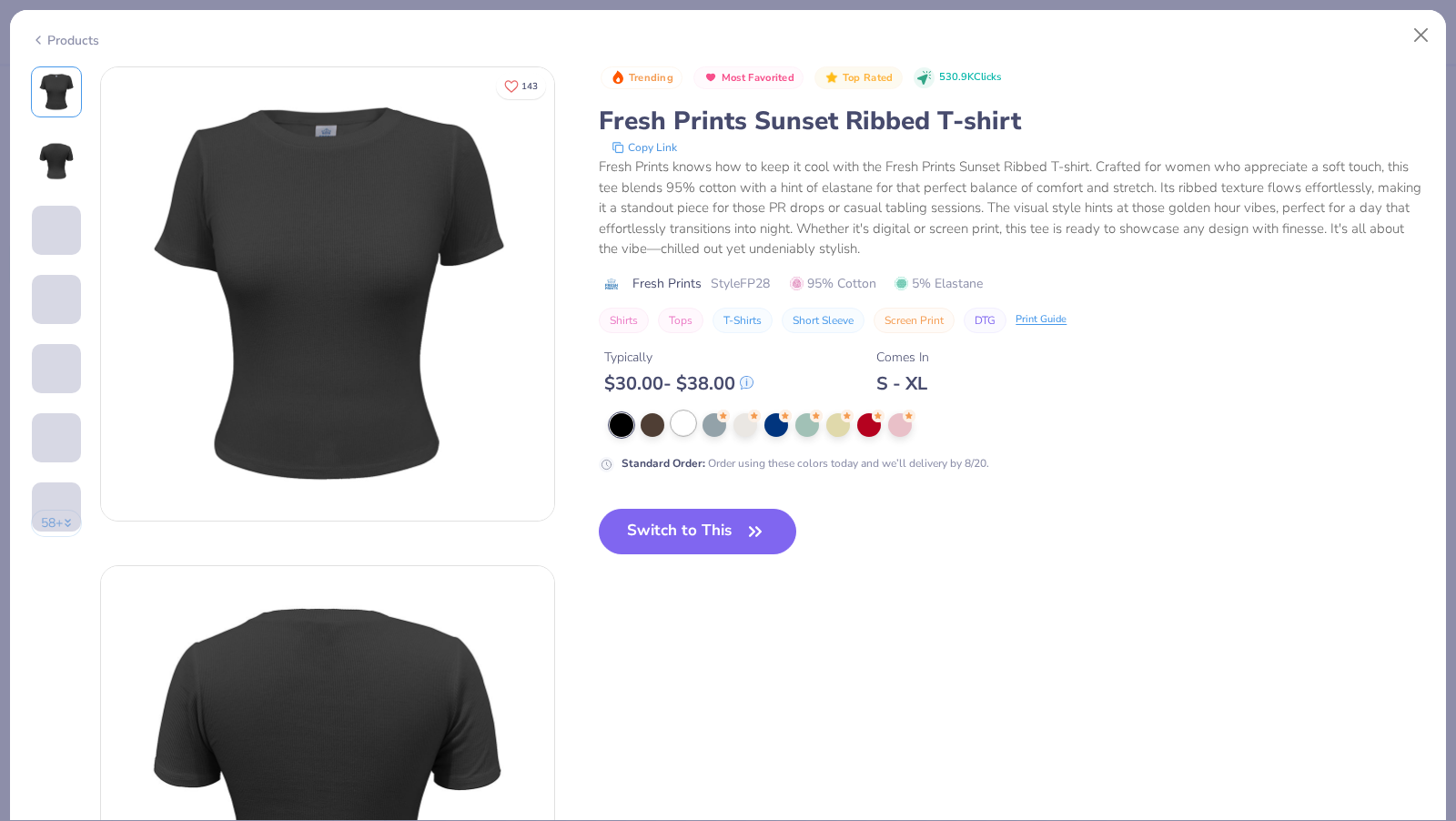 click at bounding box center (683, 423) 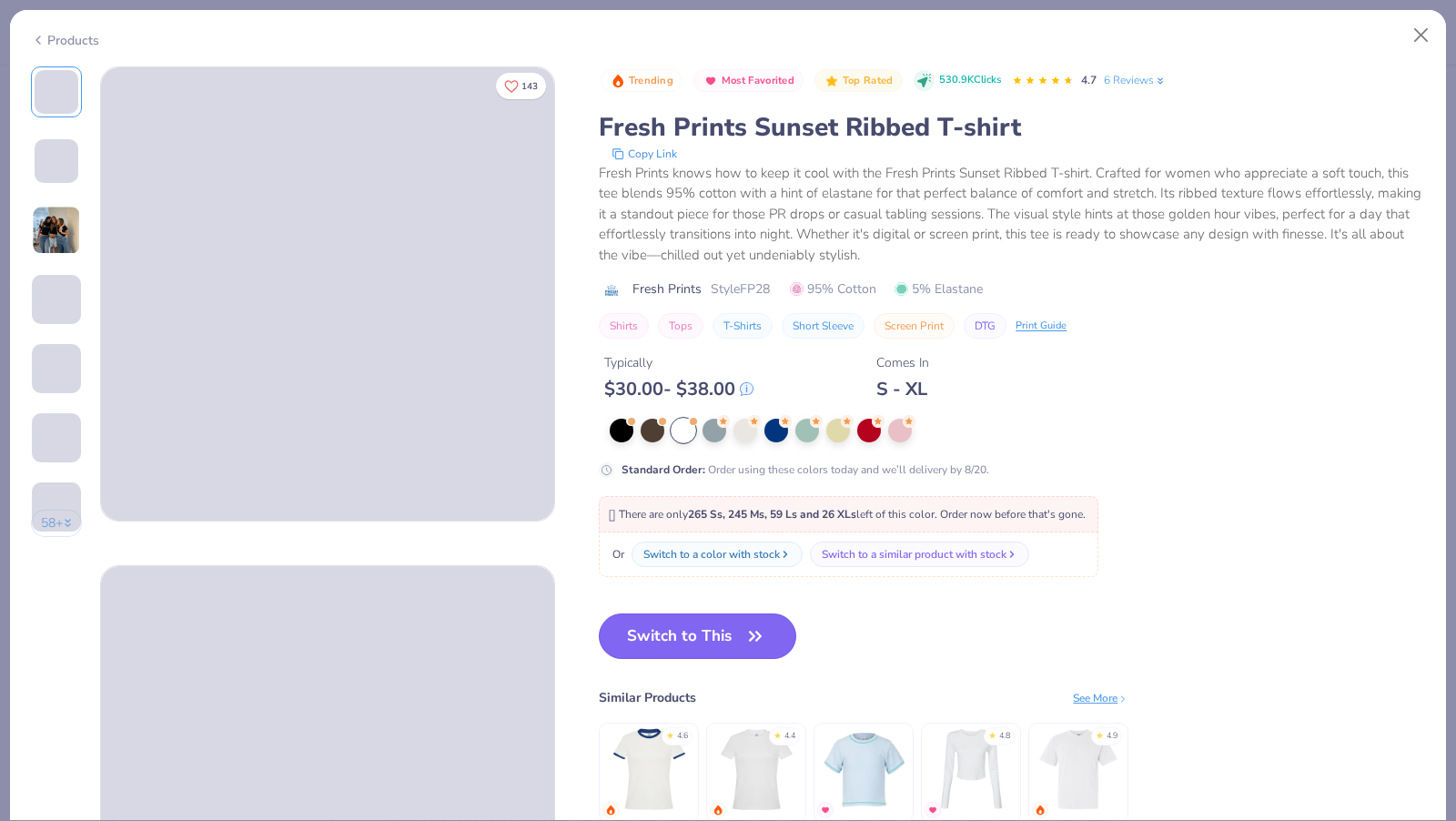 click 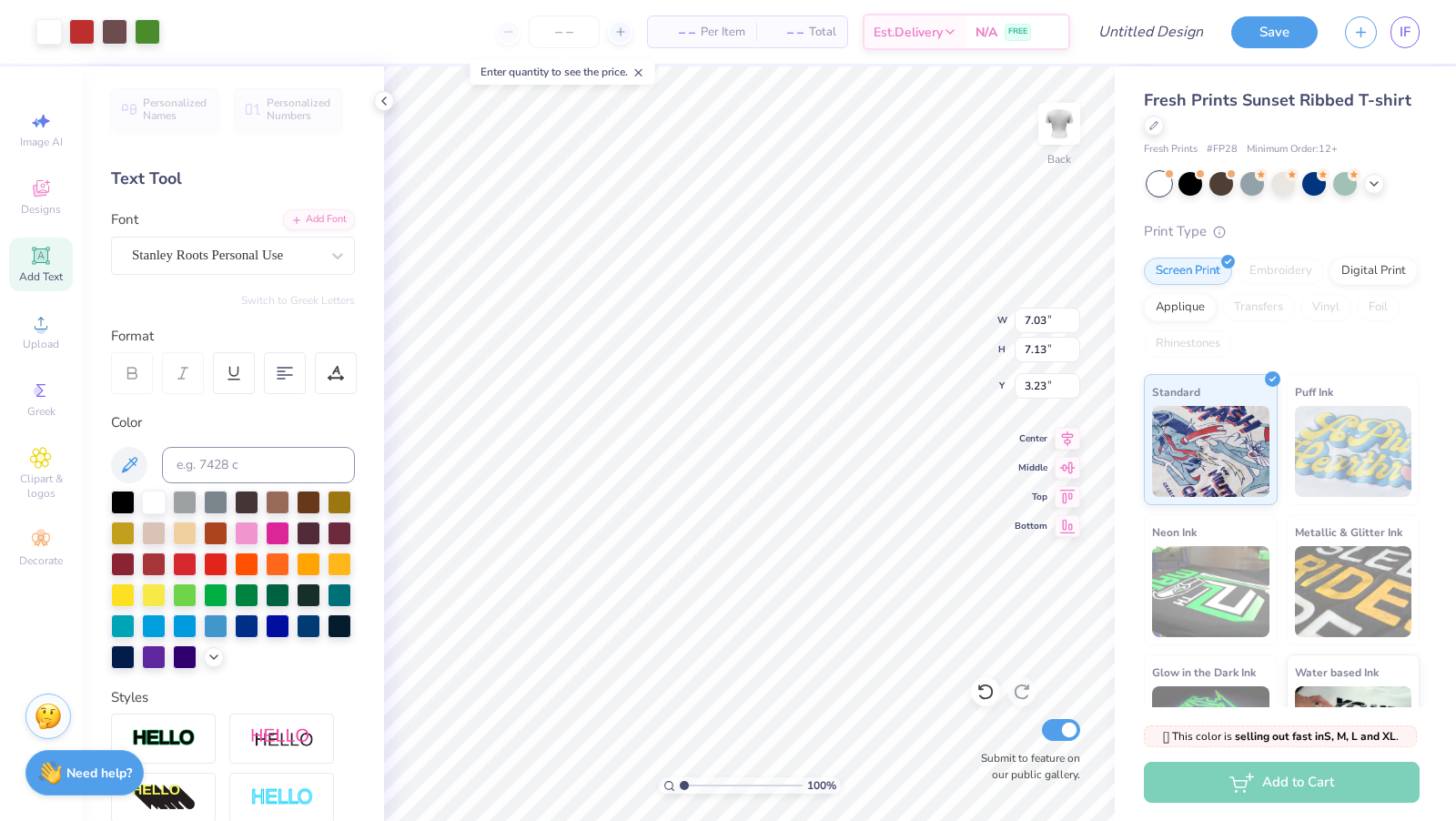 type on "3.23" 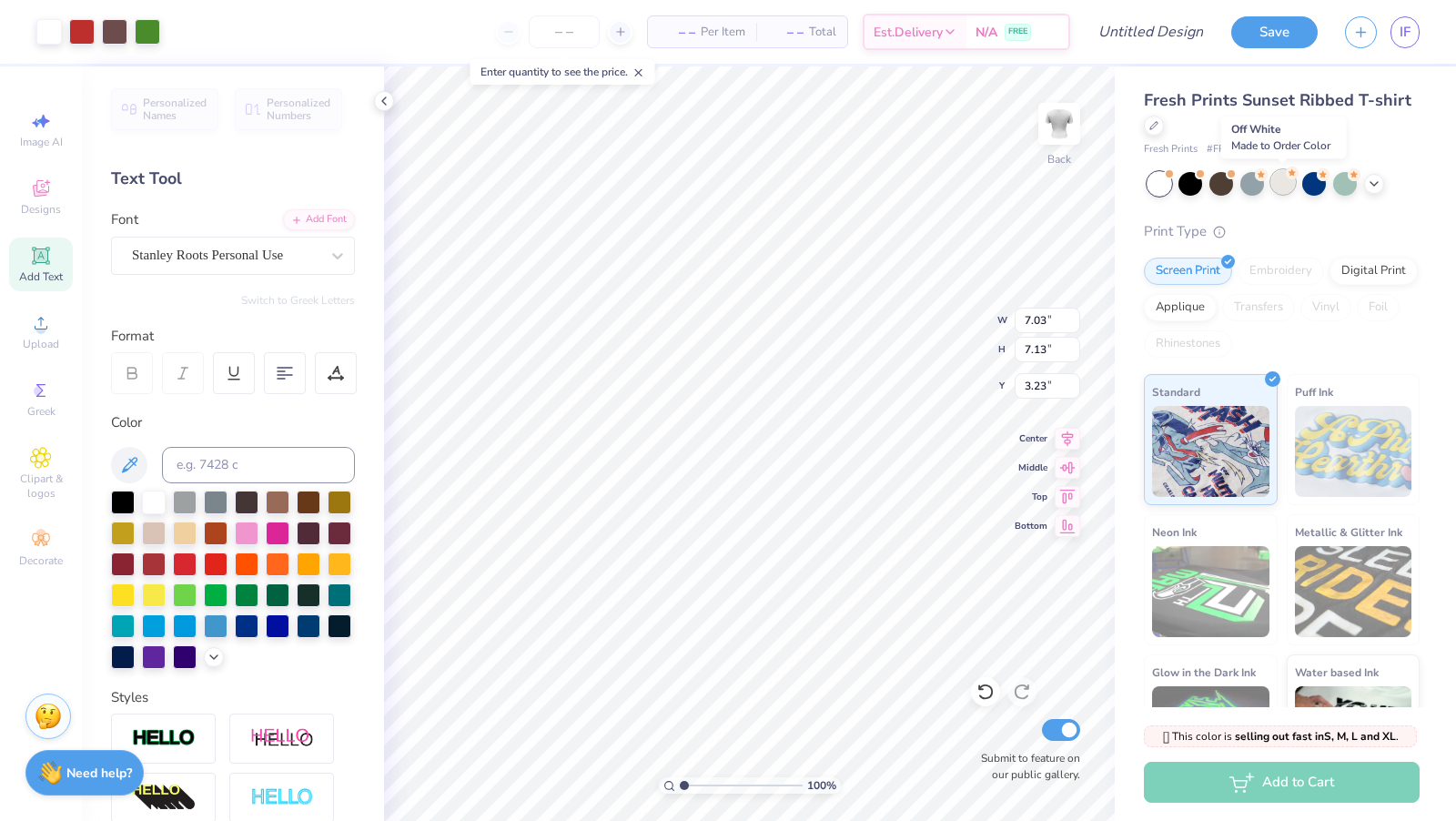 click at bounding box center [1283, 182] 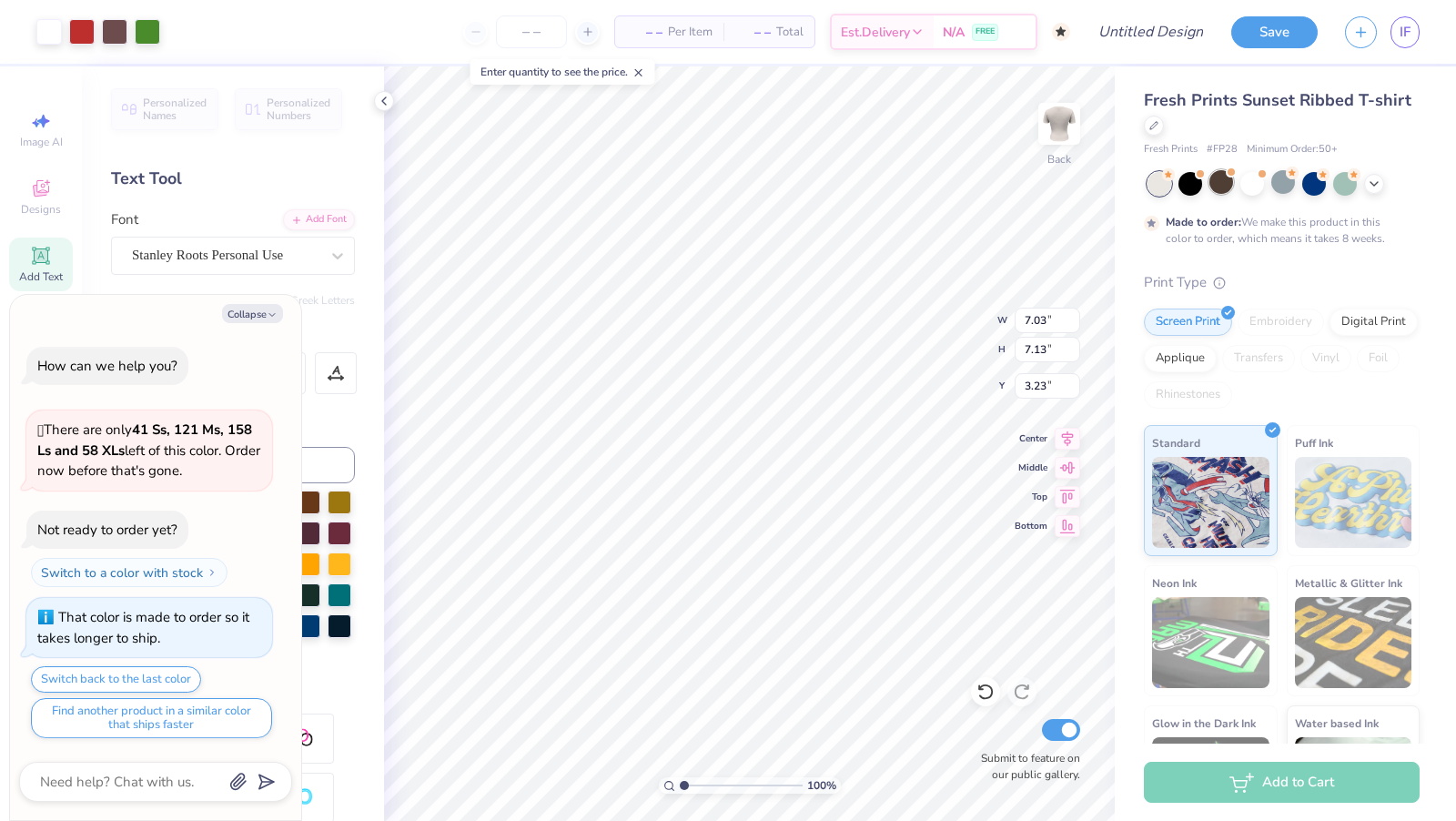 click at bounding box center [1221, 182] 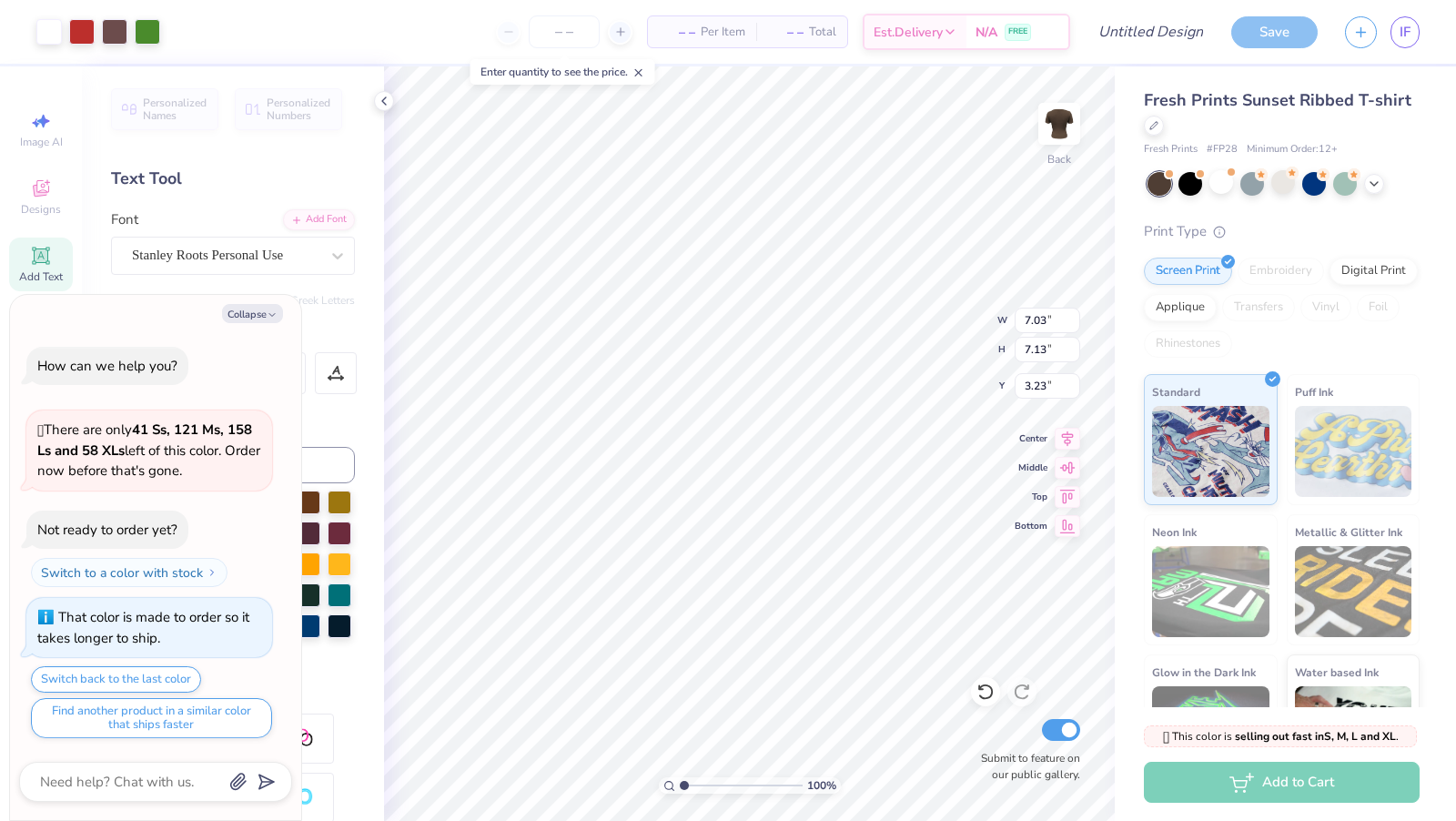 scroll, scrollTop: 303, scrollLeft: 0, axis: vertical 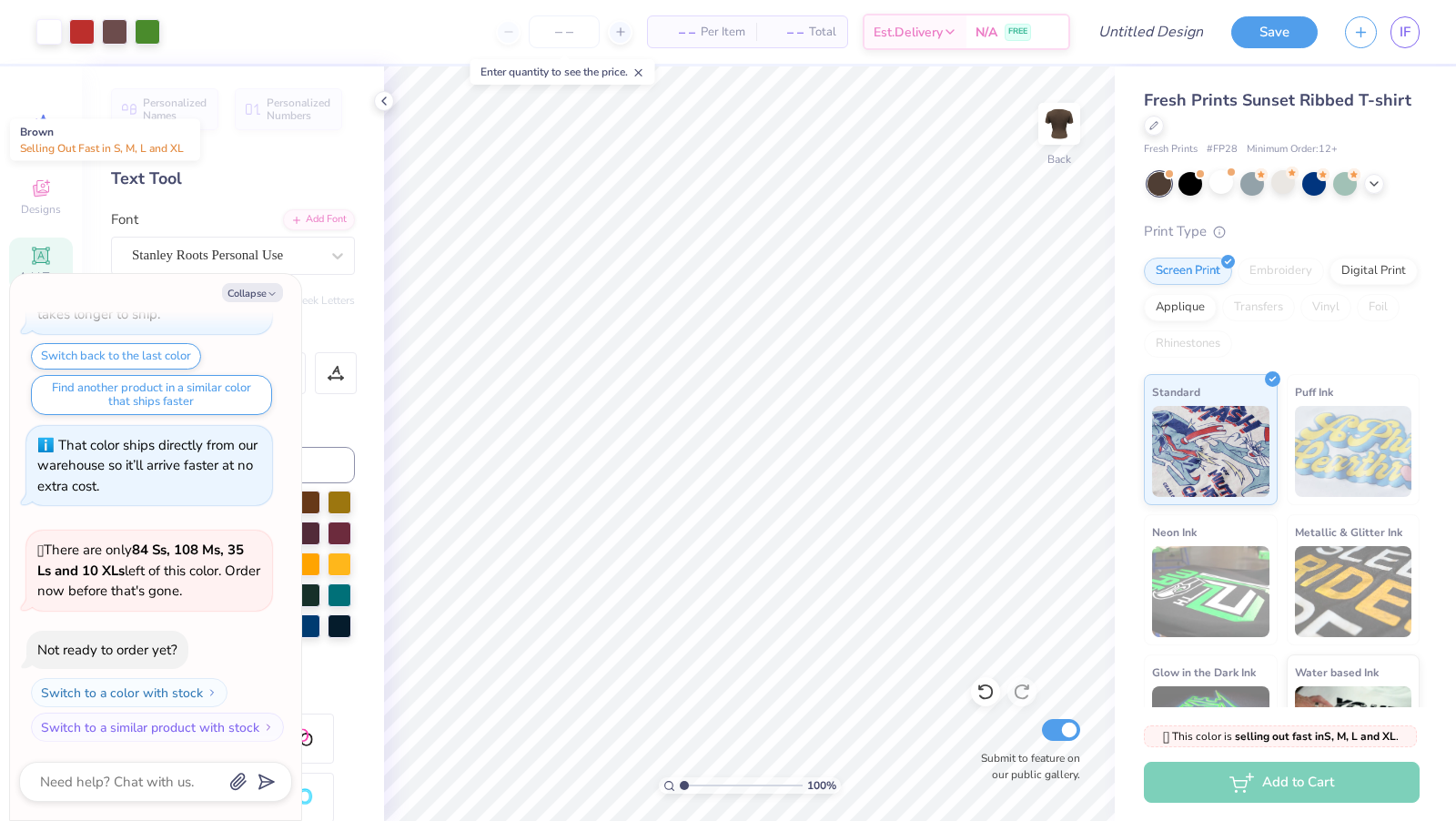 click at bounding box center [1159, 184] 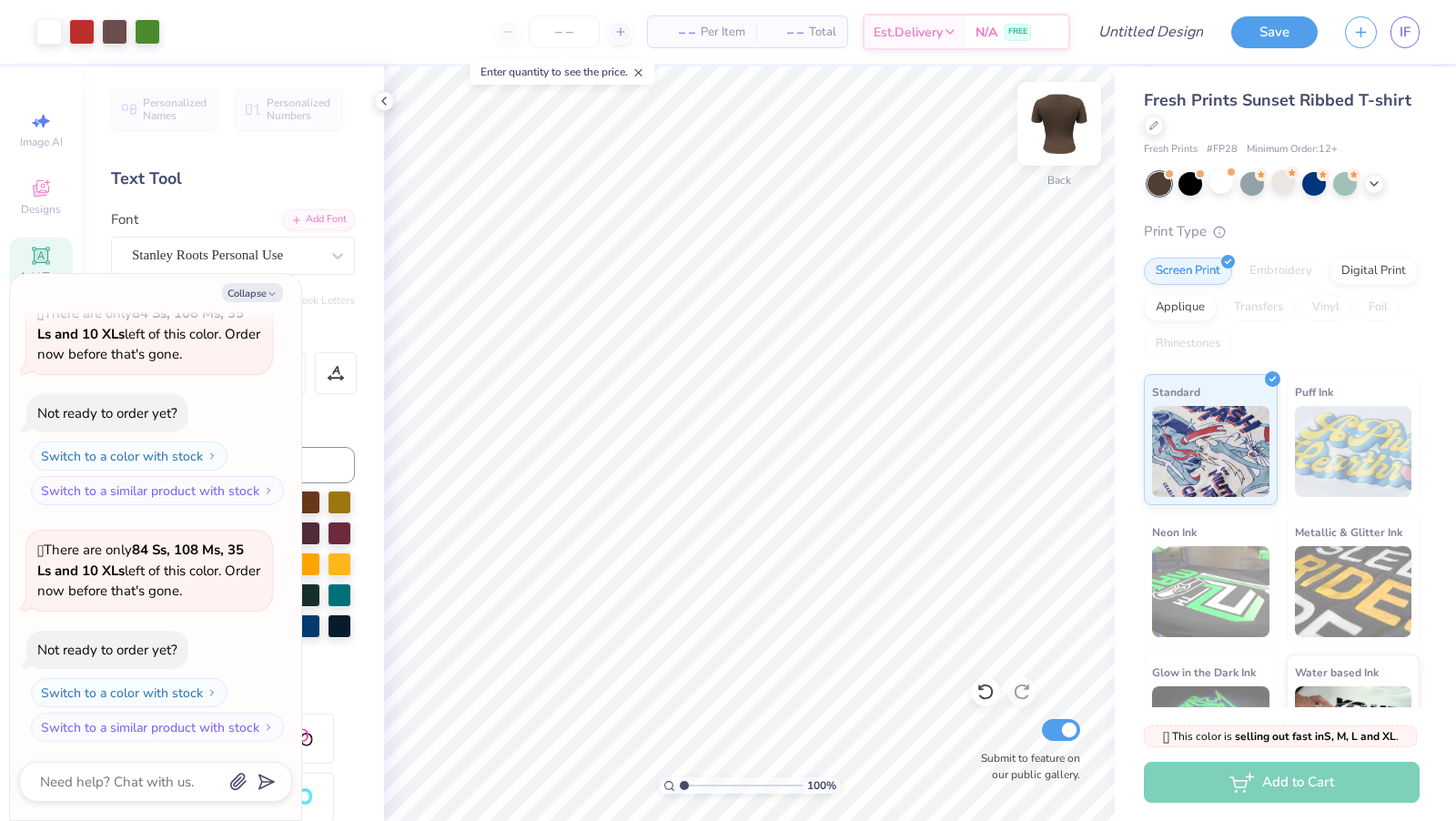 click at bounding box center (1059, 124) 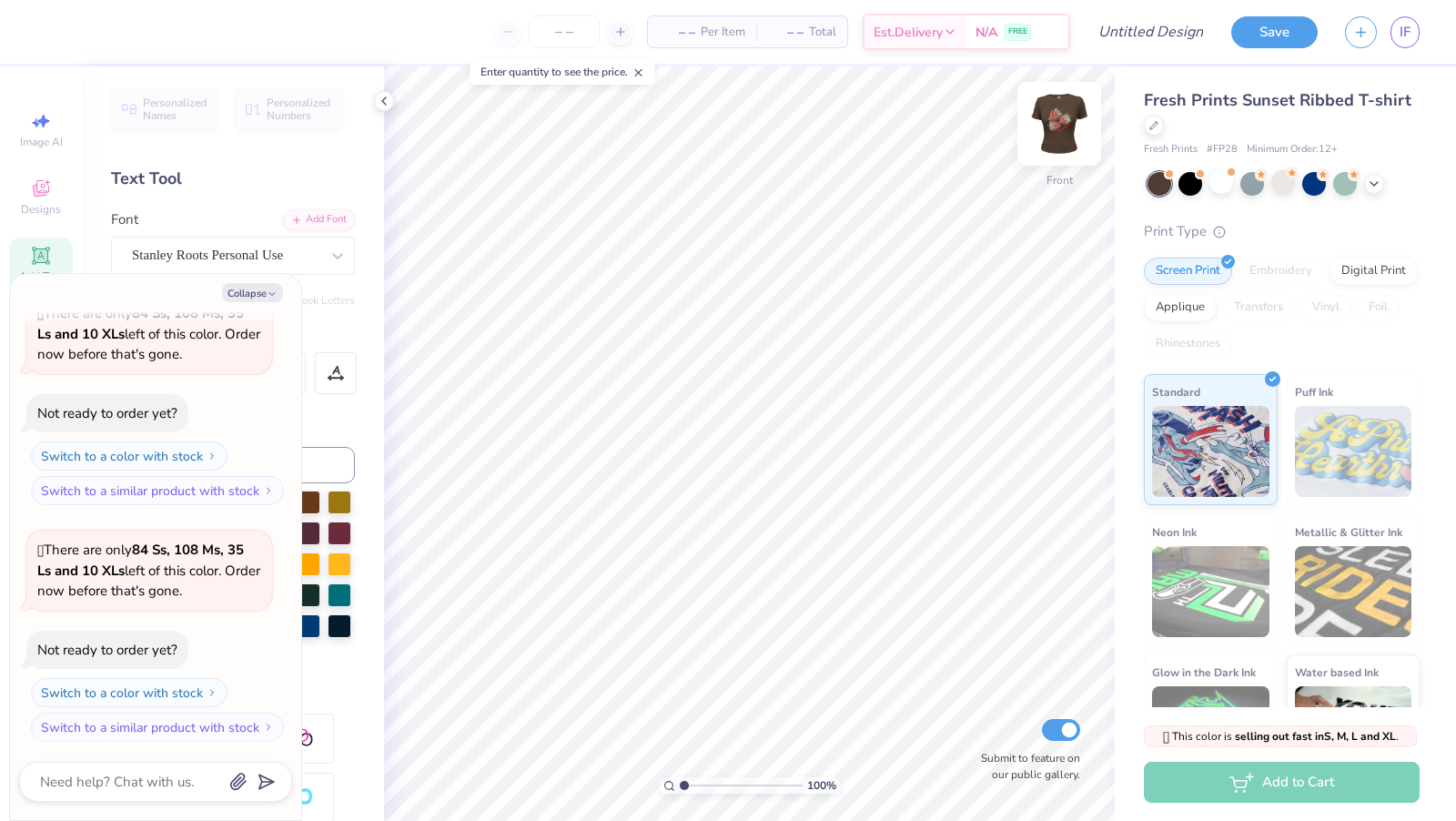 click at bounding box center (1059, 124) 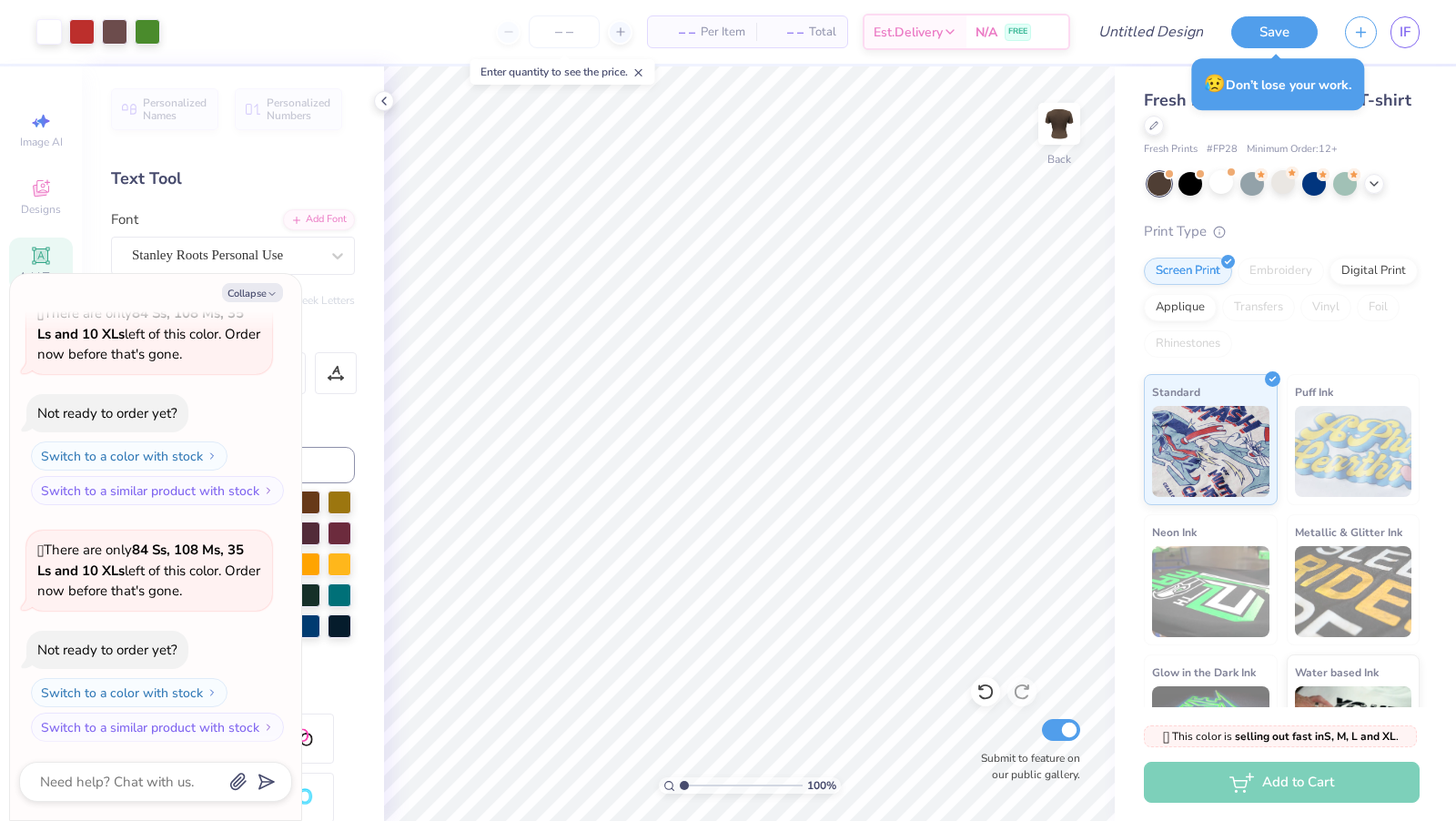 type on "x" 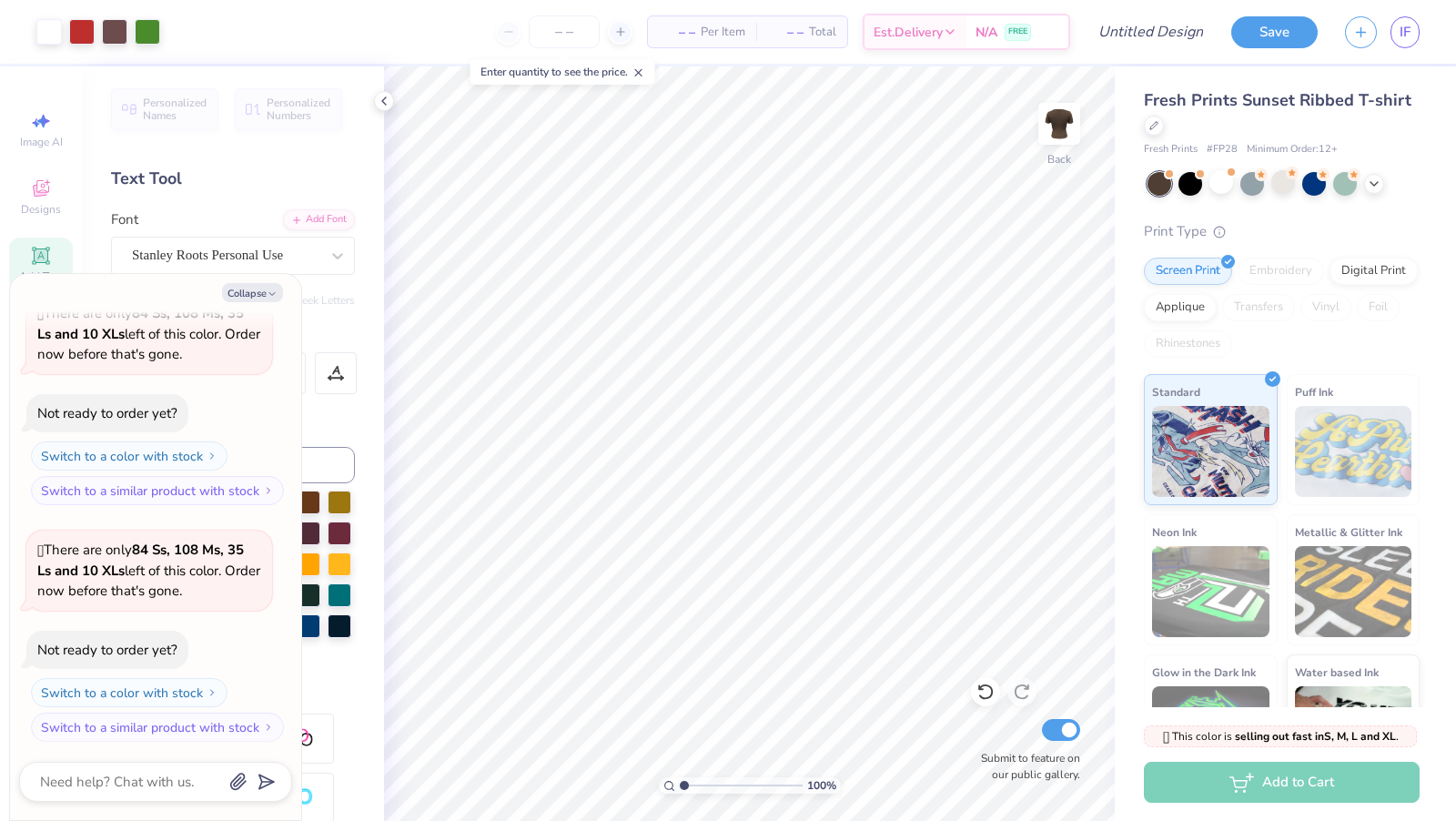 click on "– – Per Item" at bounding box center [702, 32] 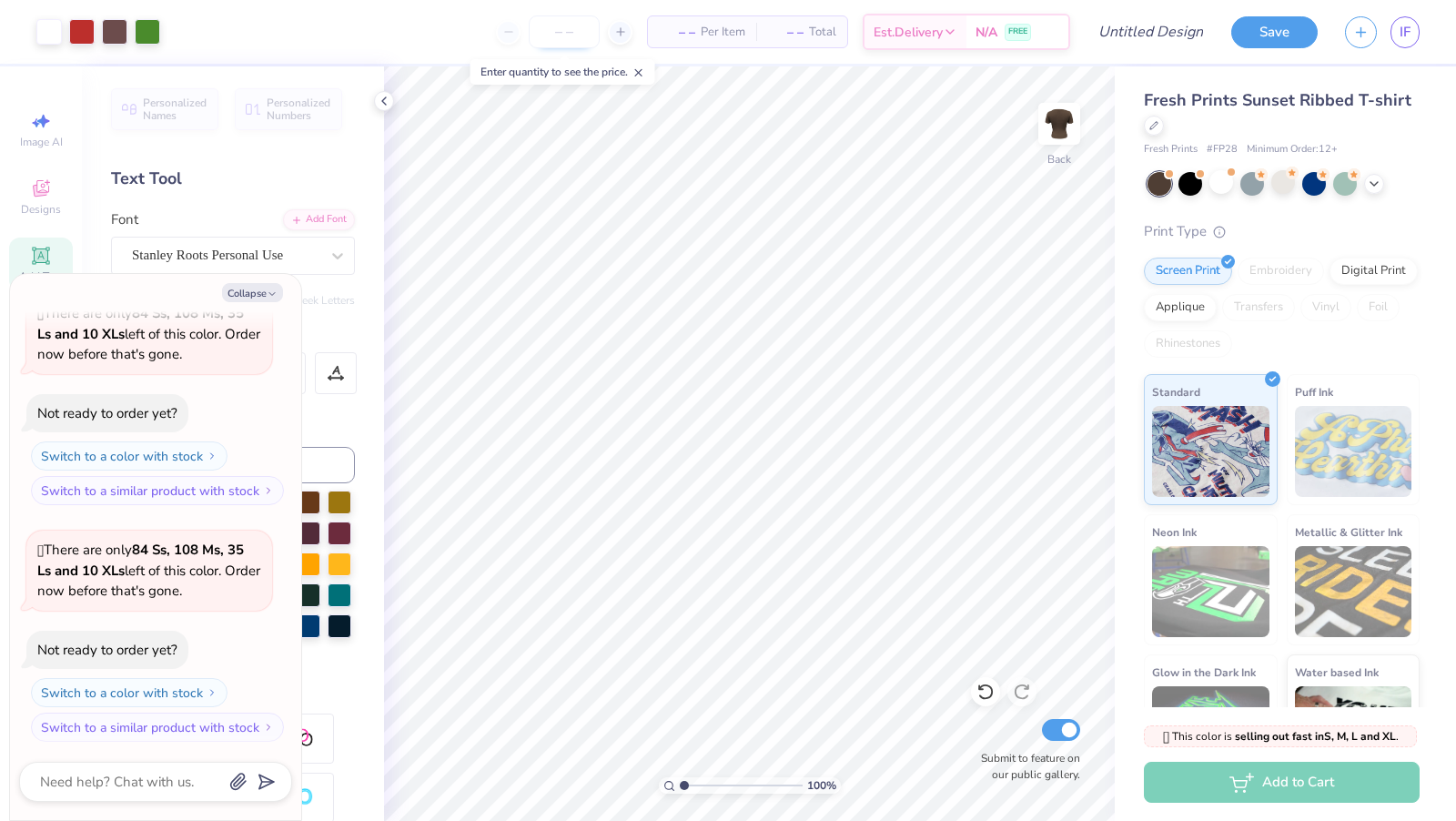 click at bounding box center (564, 32) 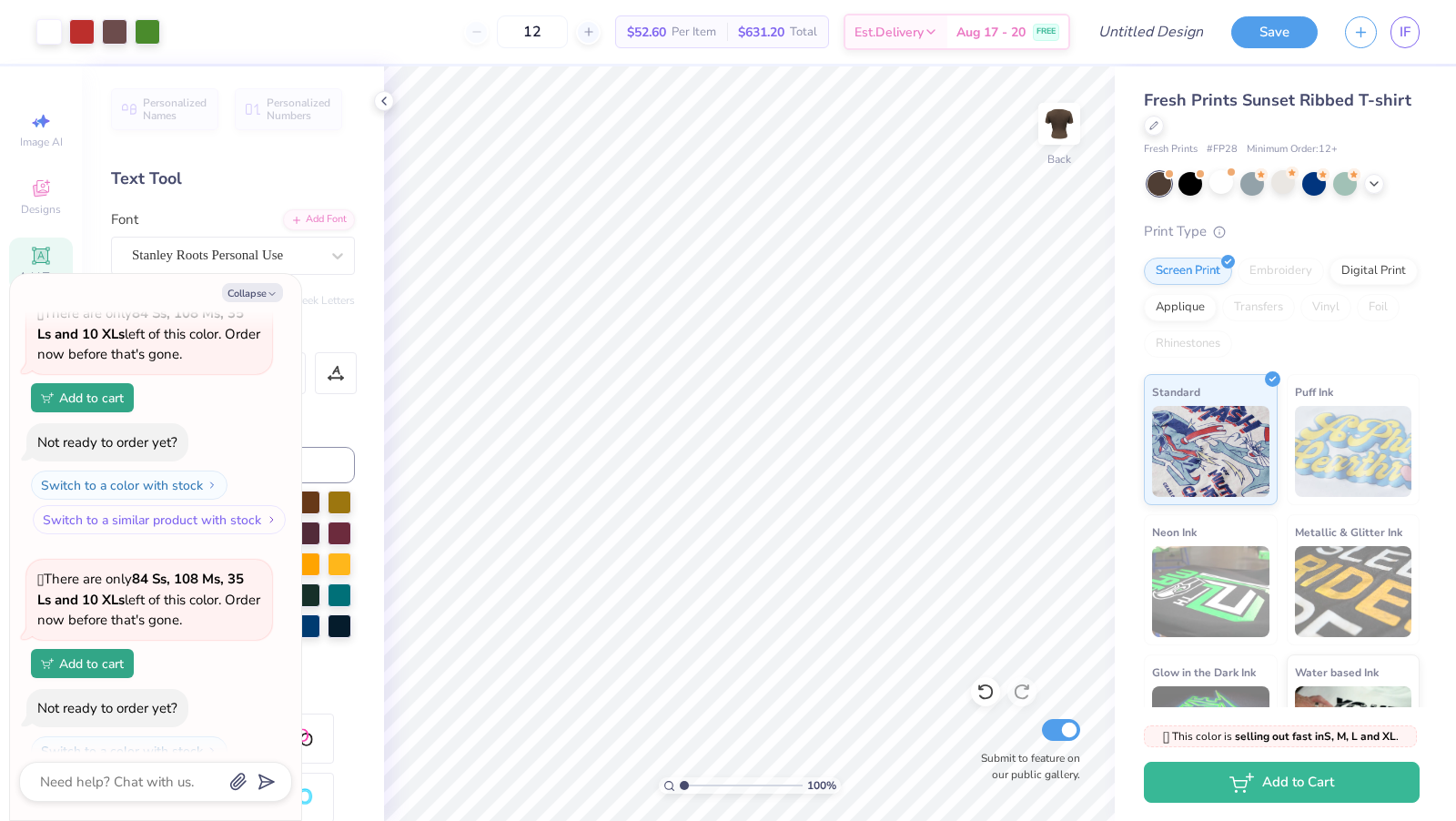 scroll, scrollTop: 628, scrollLeft: 0, axis: vertical 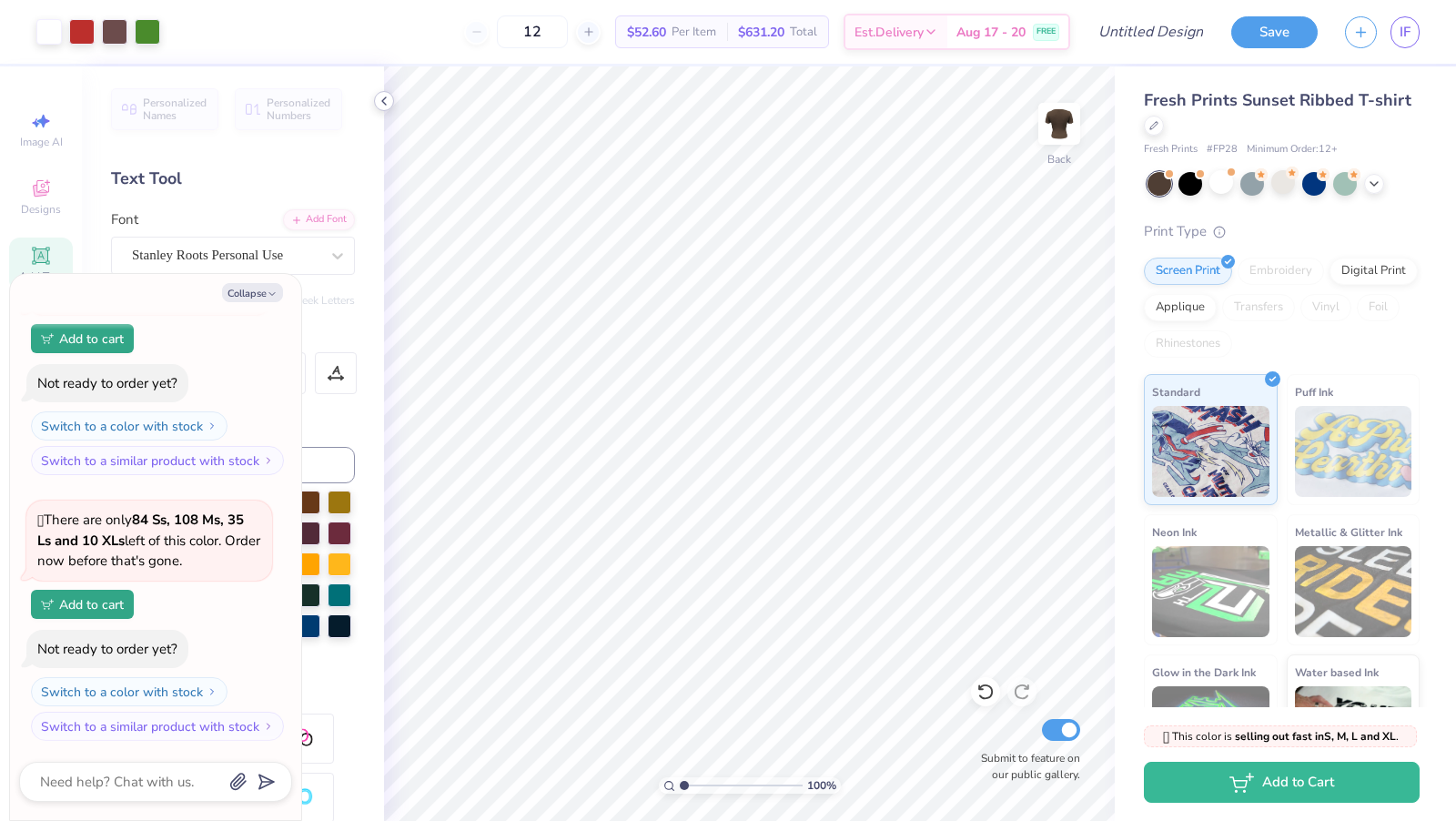 type on "12" 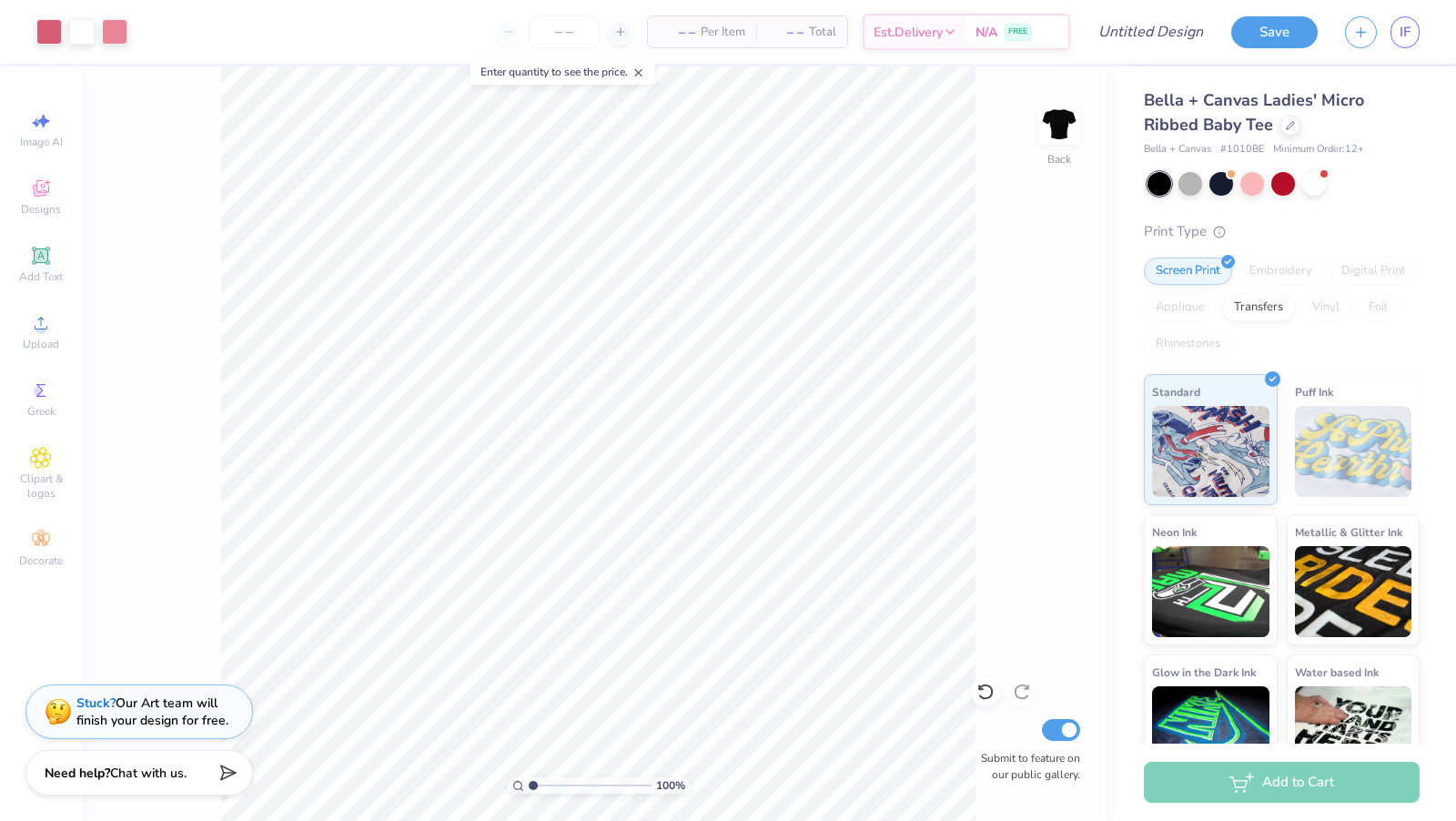 scroll, scrollTop: 0, scrollLeft: 0, axis: both 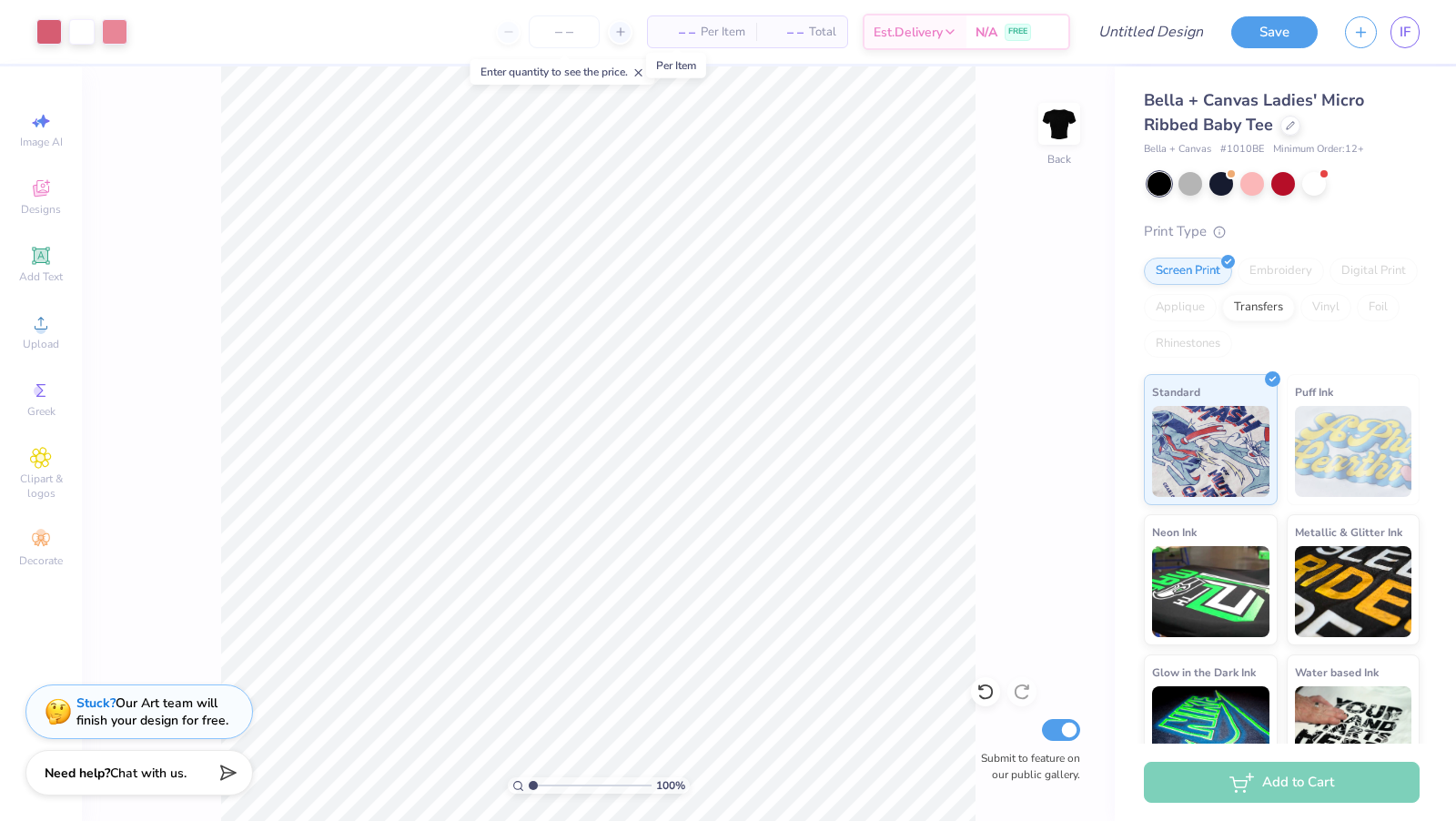 click on "– –" at bounding box center [677, 32] 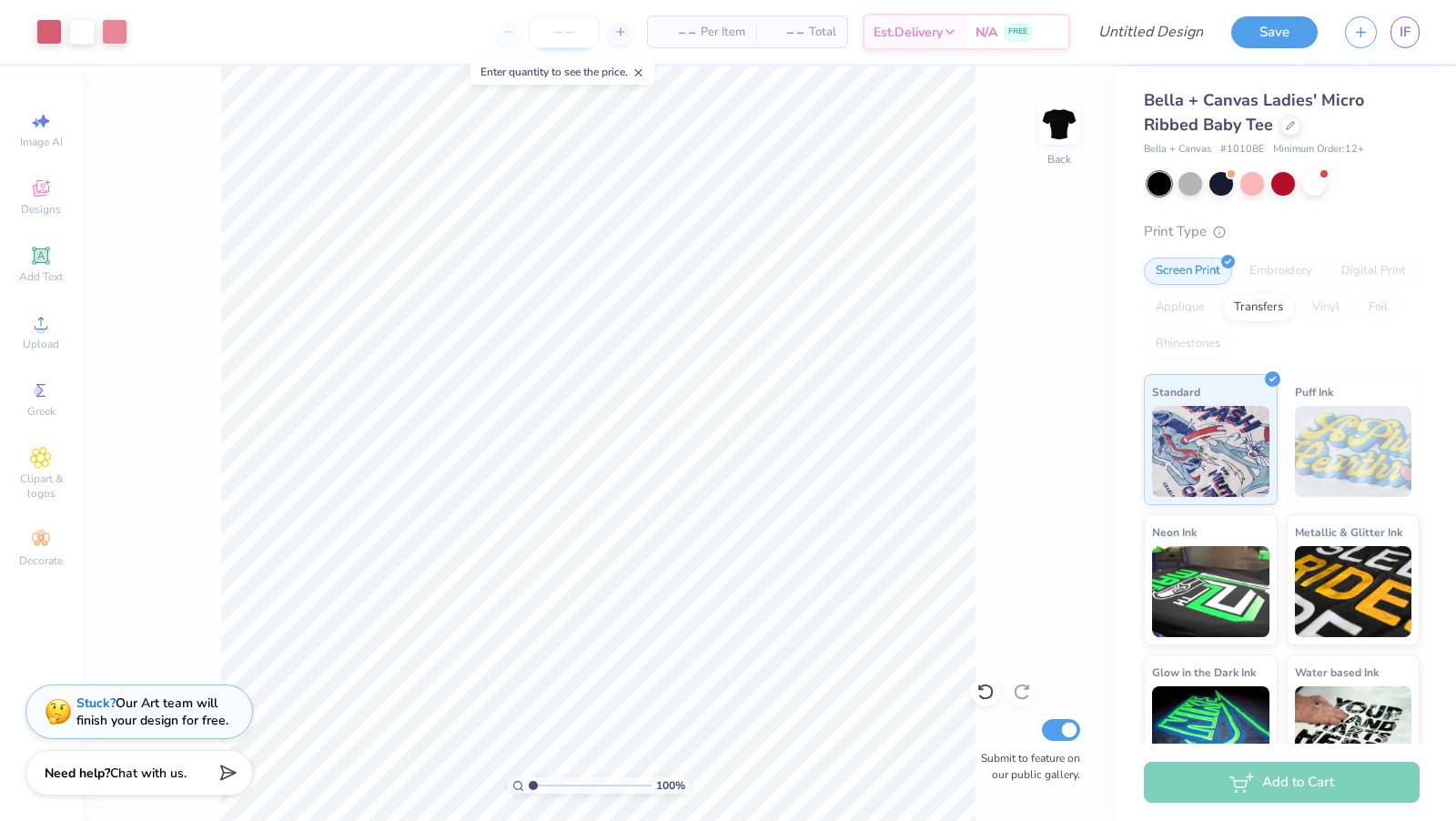 click at bounding box center [564, 32] 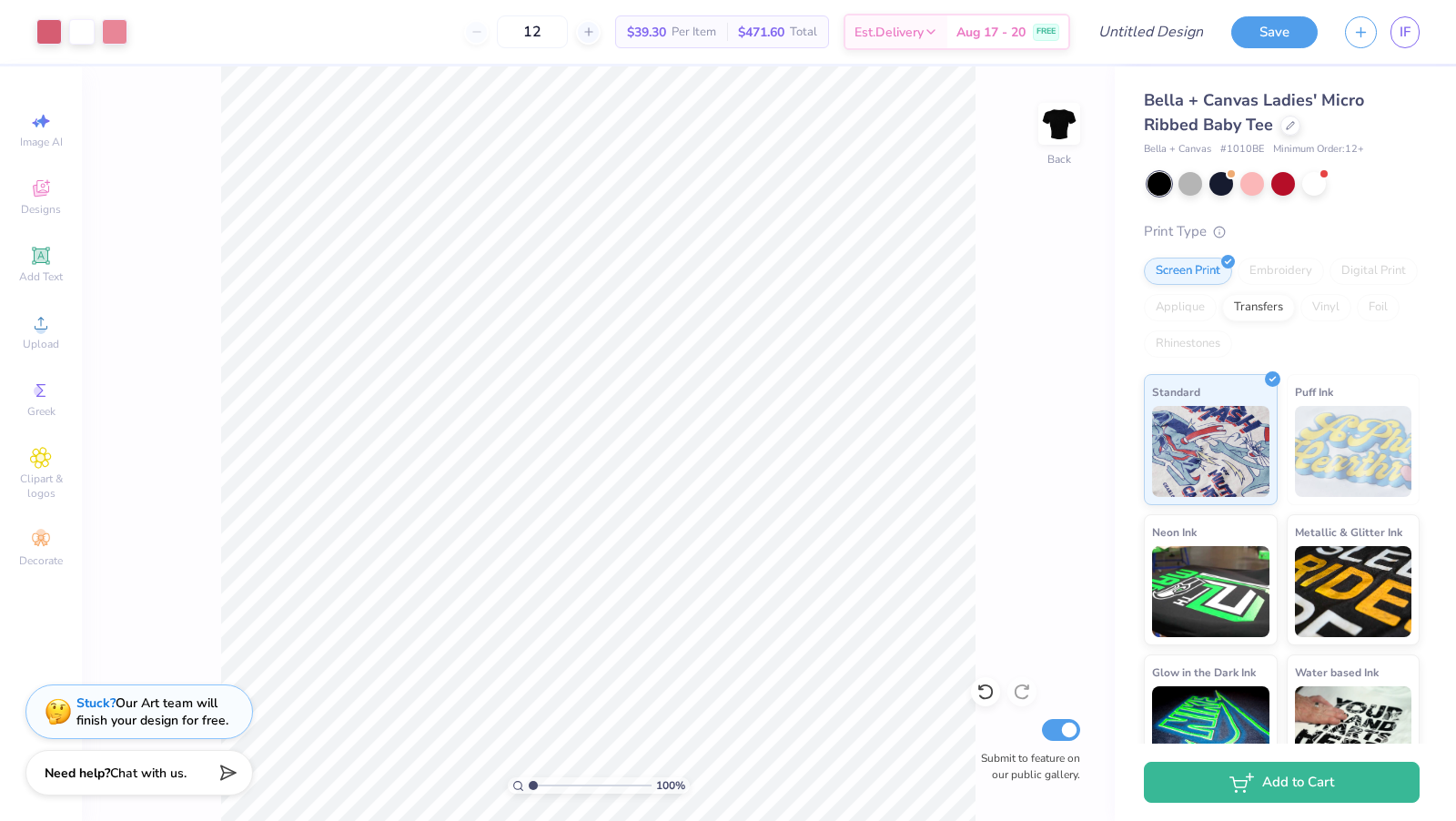 type on "12" 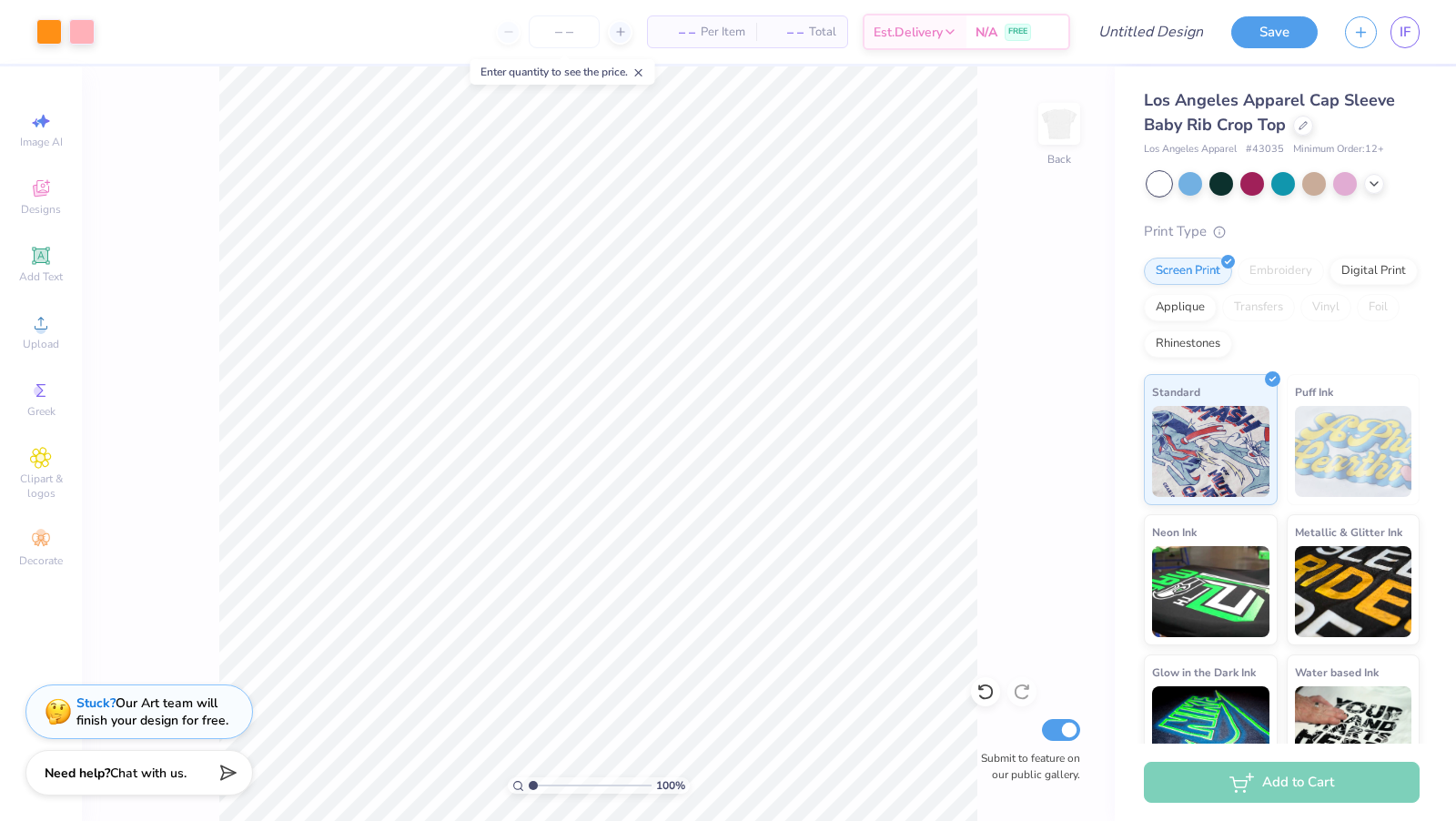 scroll, scrollTop: 0, scrollLeft: 0, axis: both 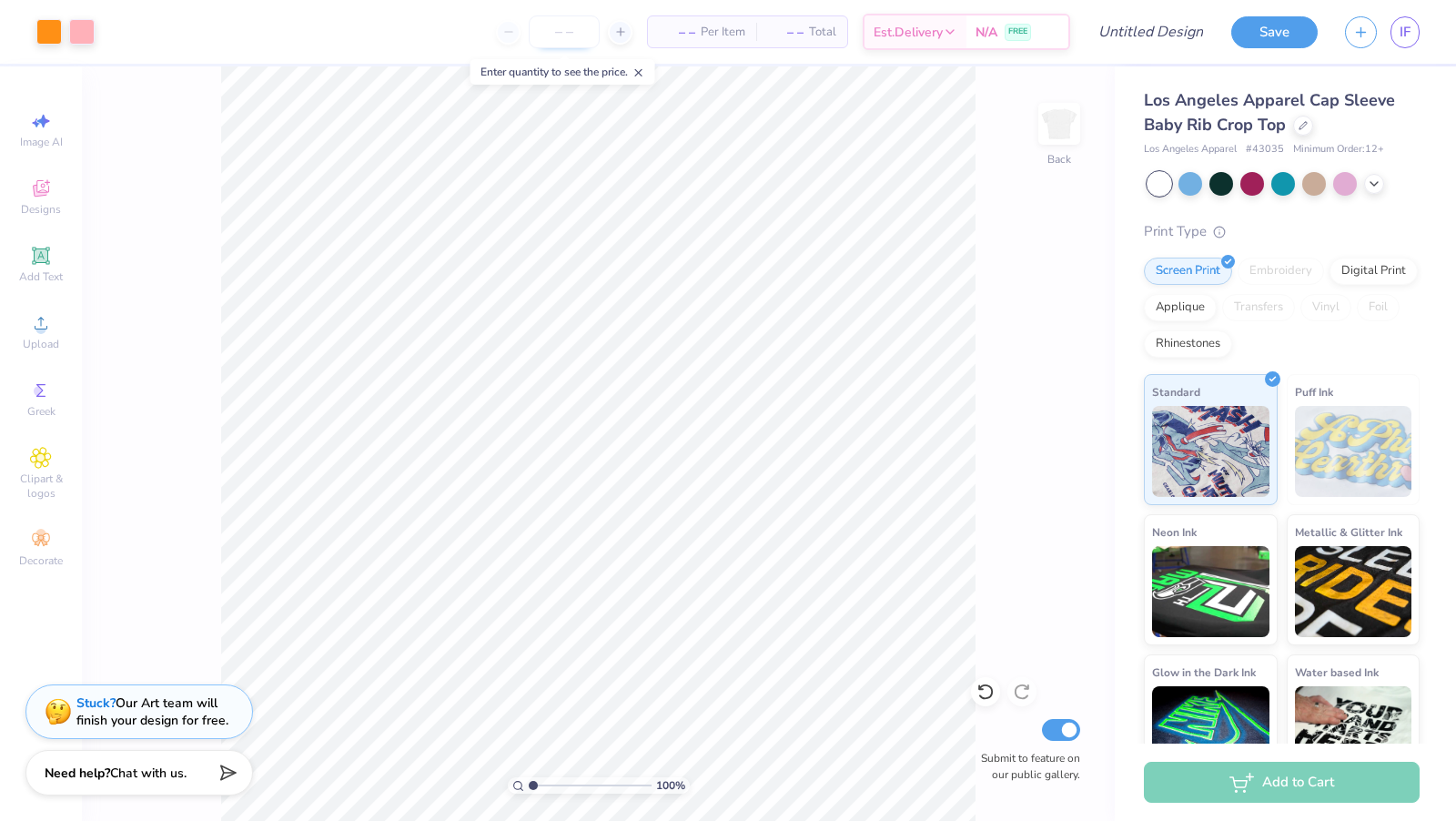 click at bounding box center (564, 32) 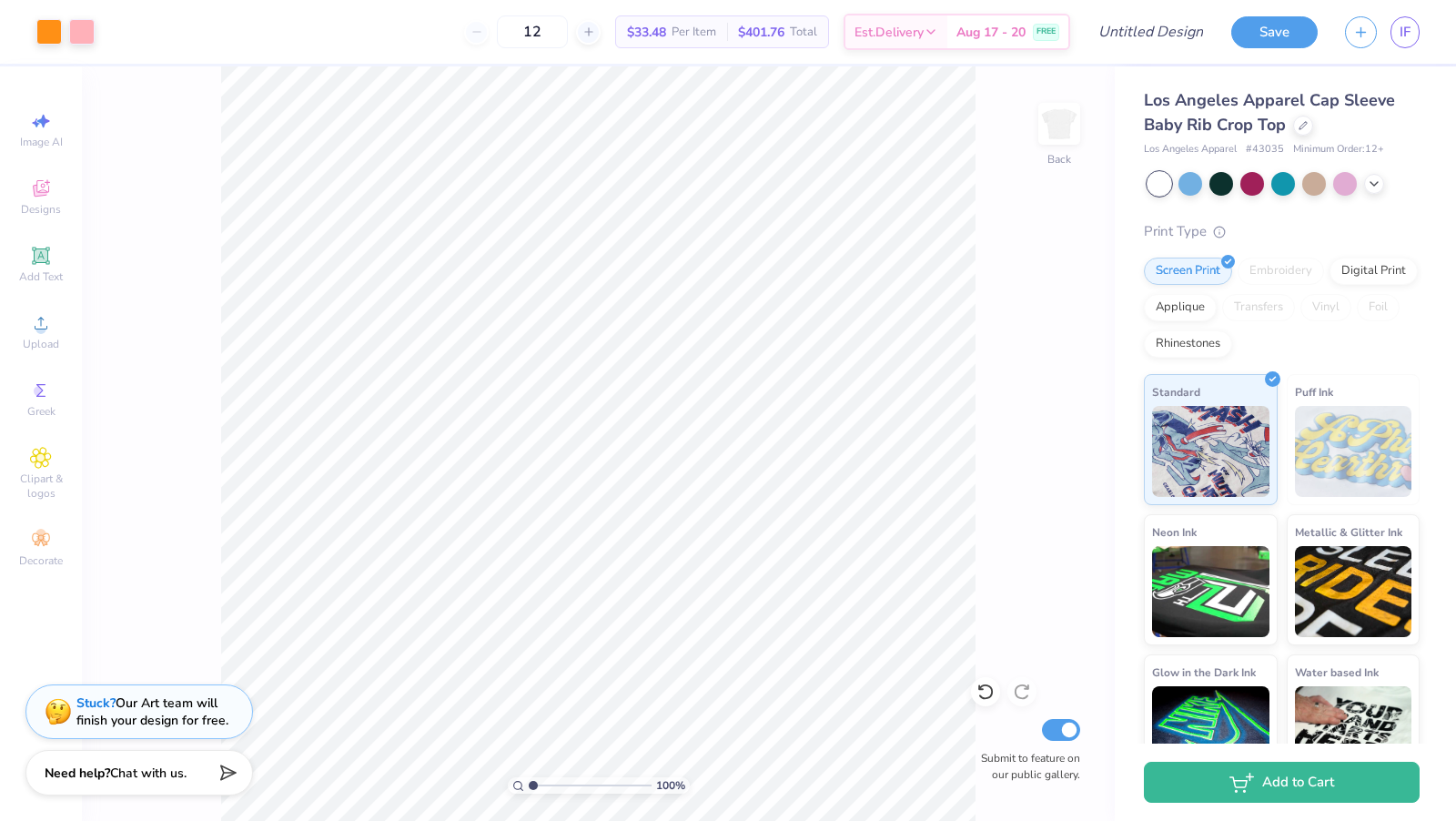 type on "12" 